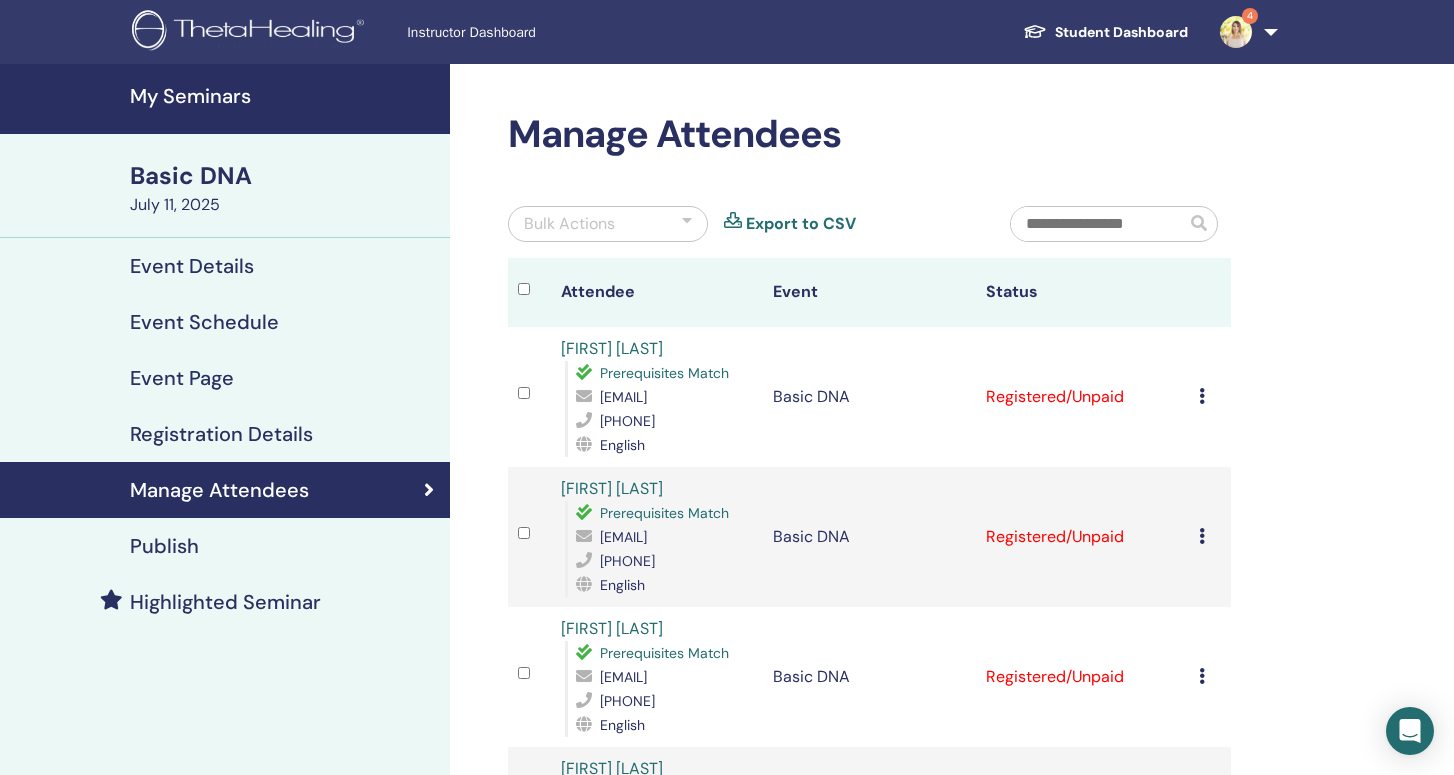 scroll, scrollTop: 166, scrollLeft: 0, axis: vertical 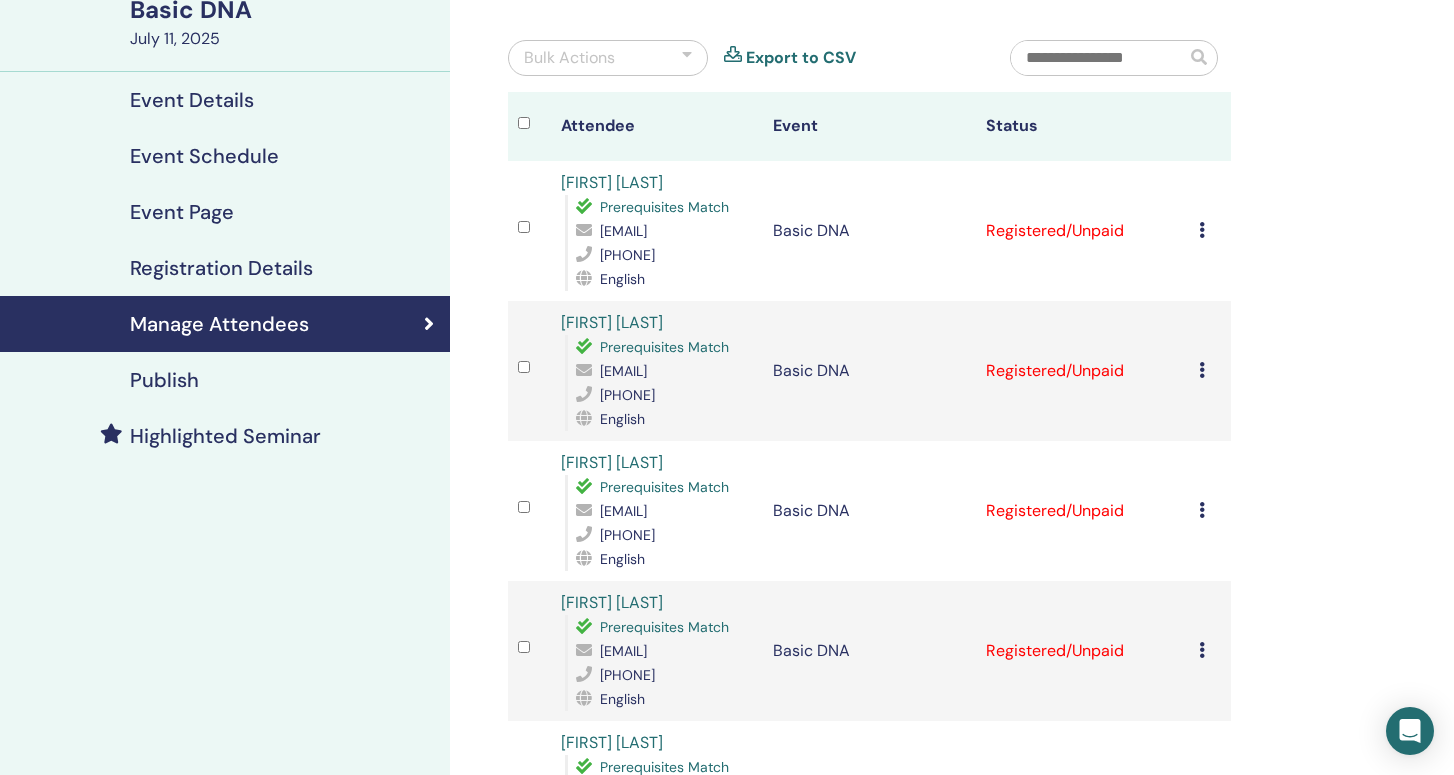 click at bounding box center (1202, 370) 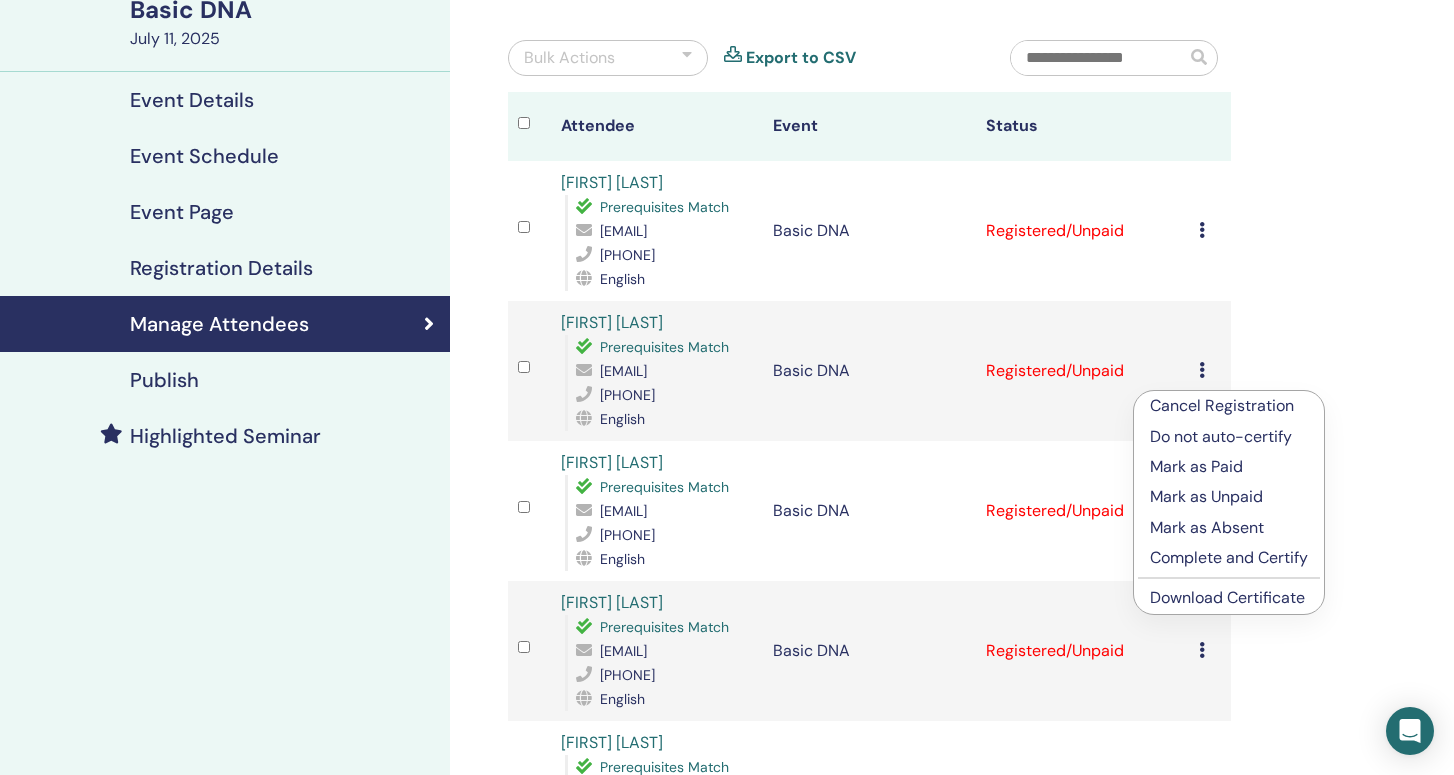 click on "Download Certificate" at bounding box center [1227, 597] 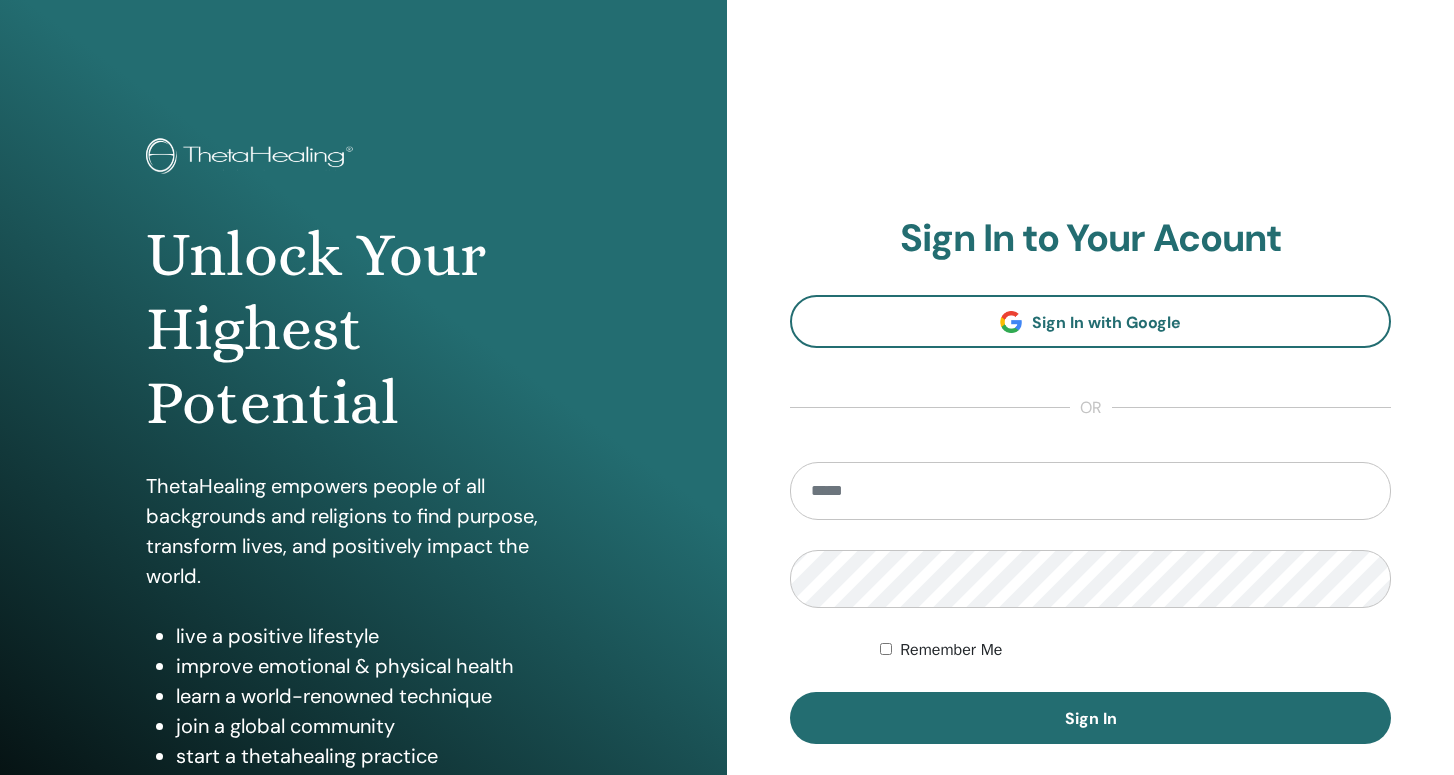 scroll, scrollTop: 0, scrollLeft: 0, axis: both 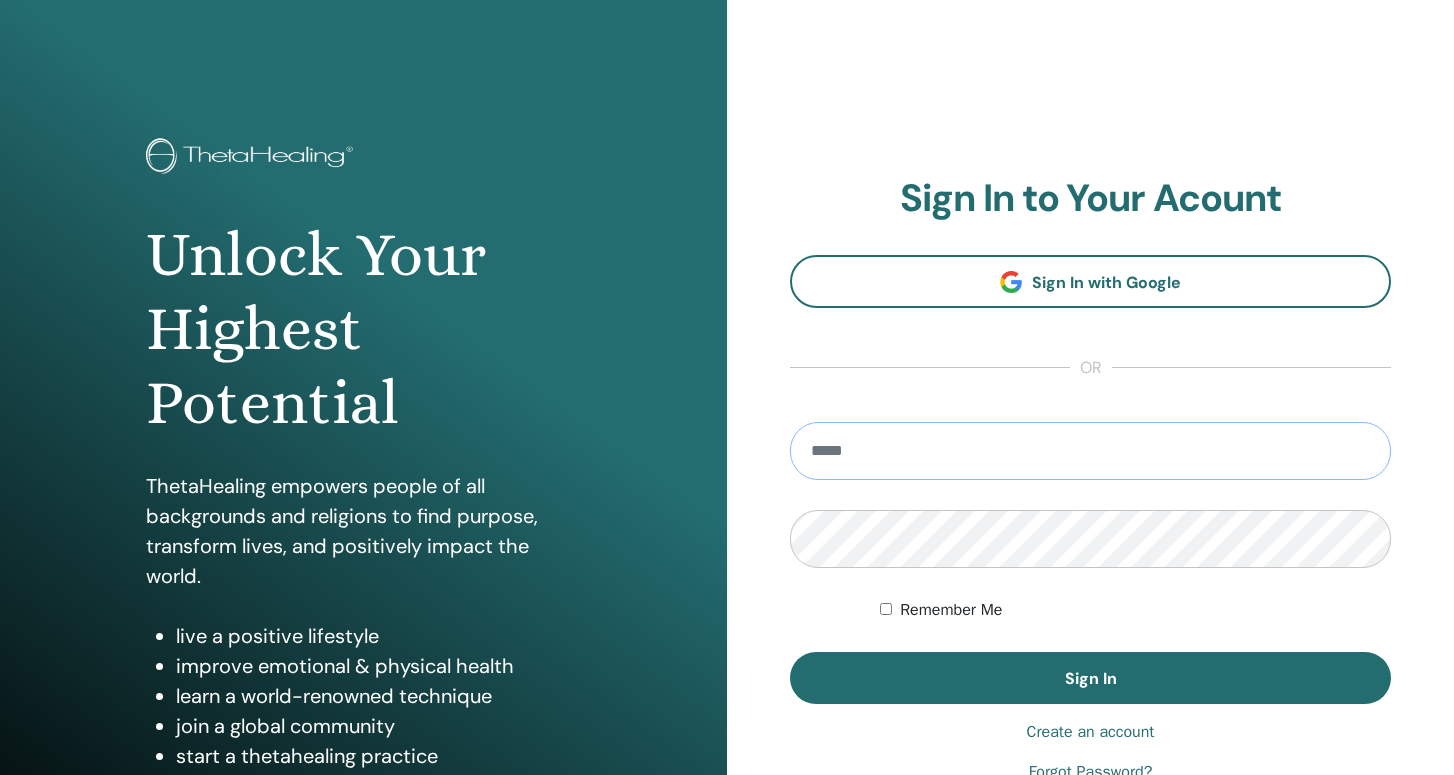 type on "**********" 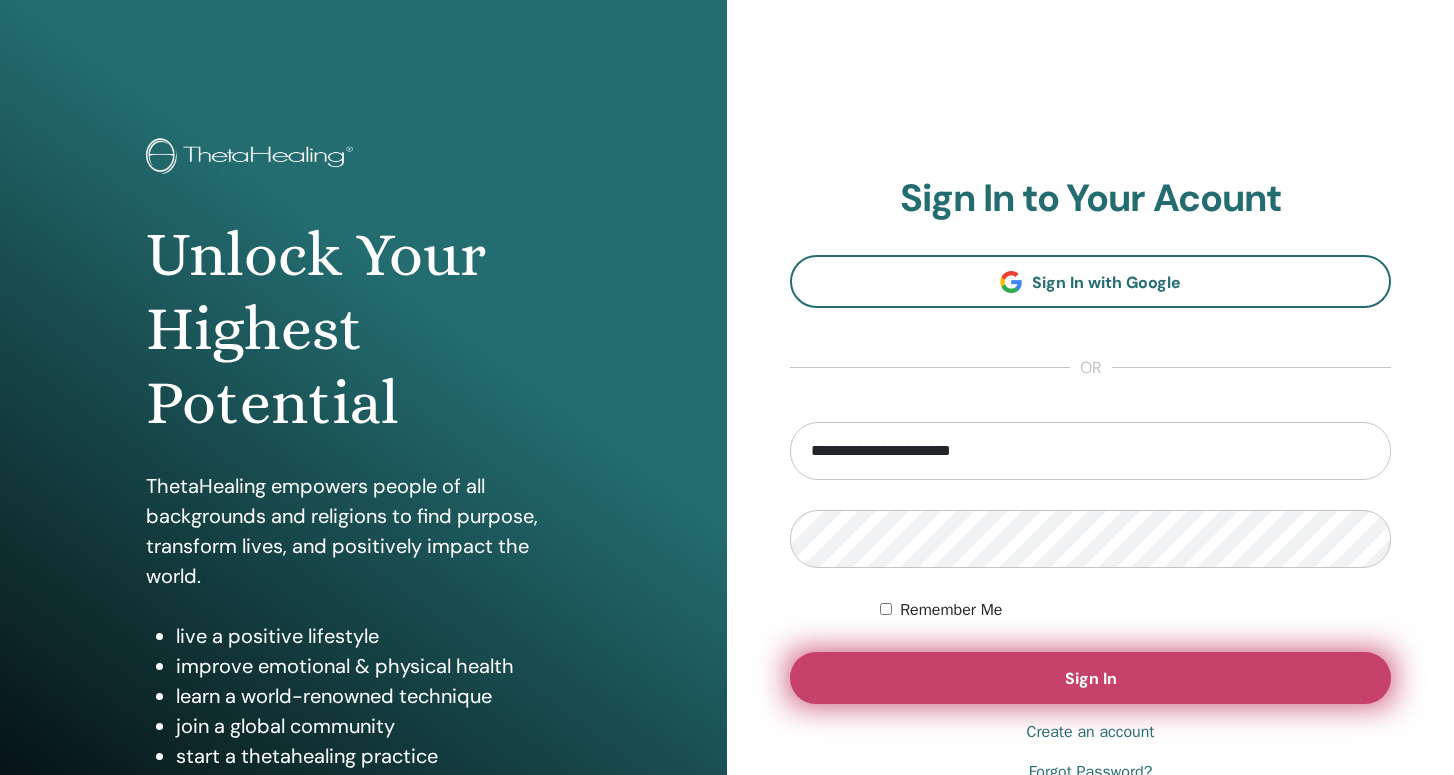click on "Sign In" at bounding box center [1091, 678] 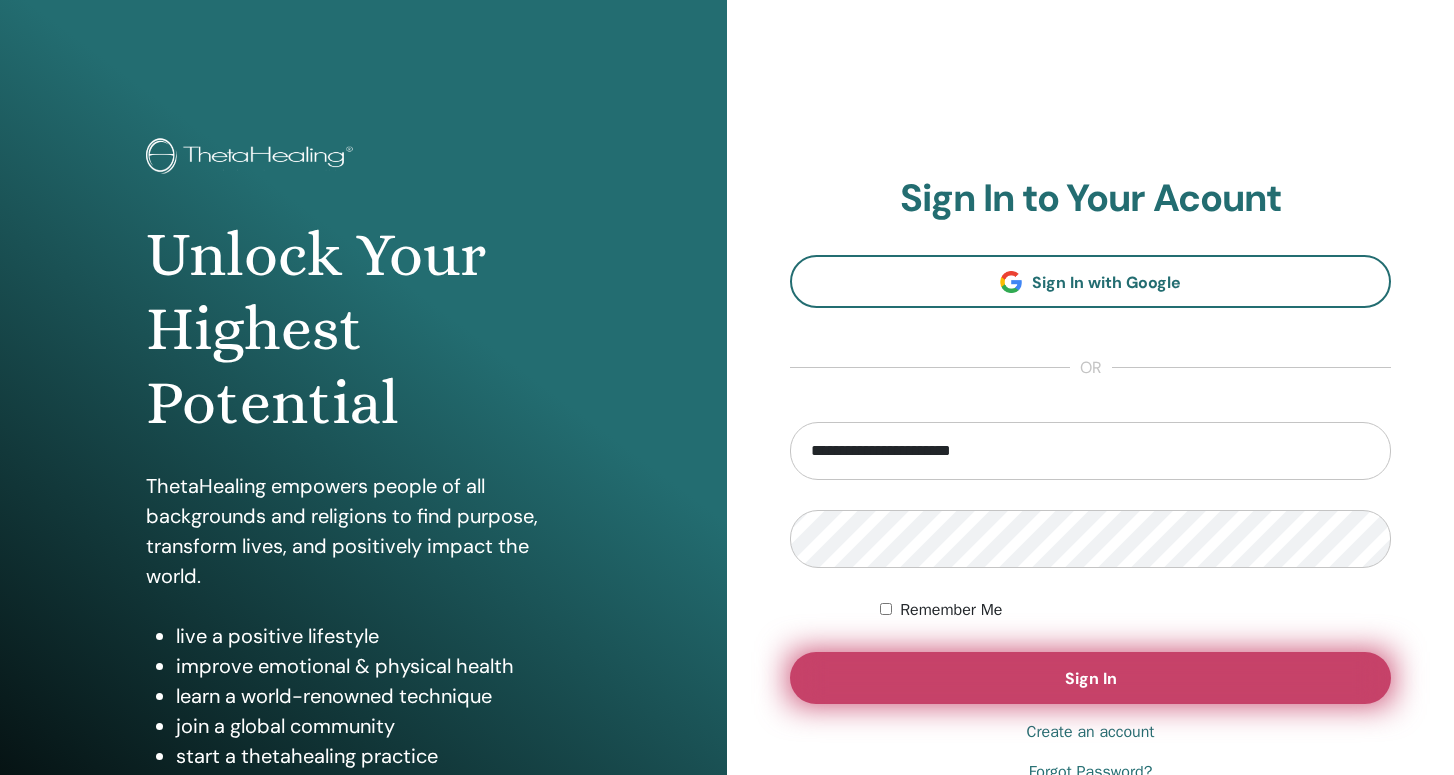 click on "Sign In" at bounding box center (1091, 678) 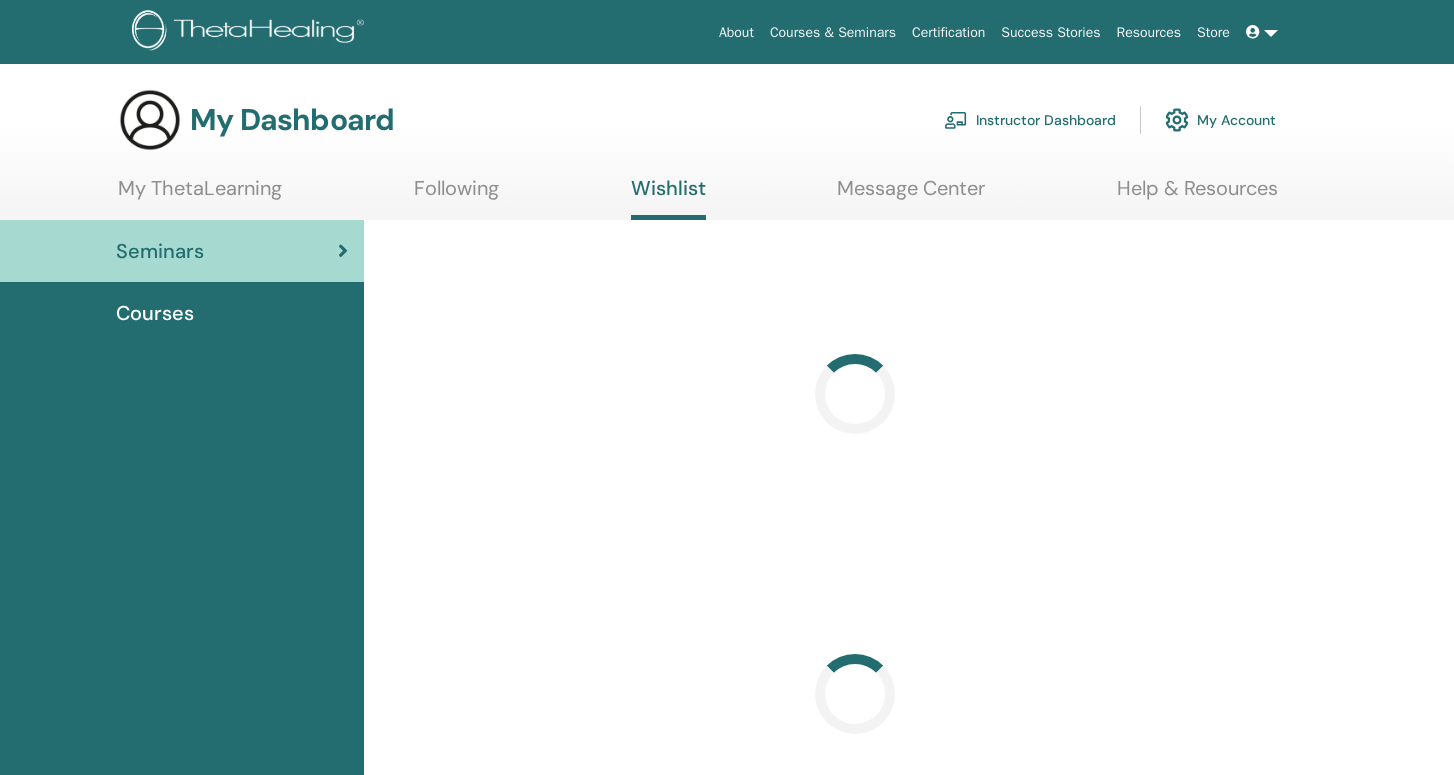 scroll, scrollTop: 0, scrollLeft: 0, axis: both 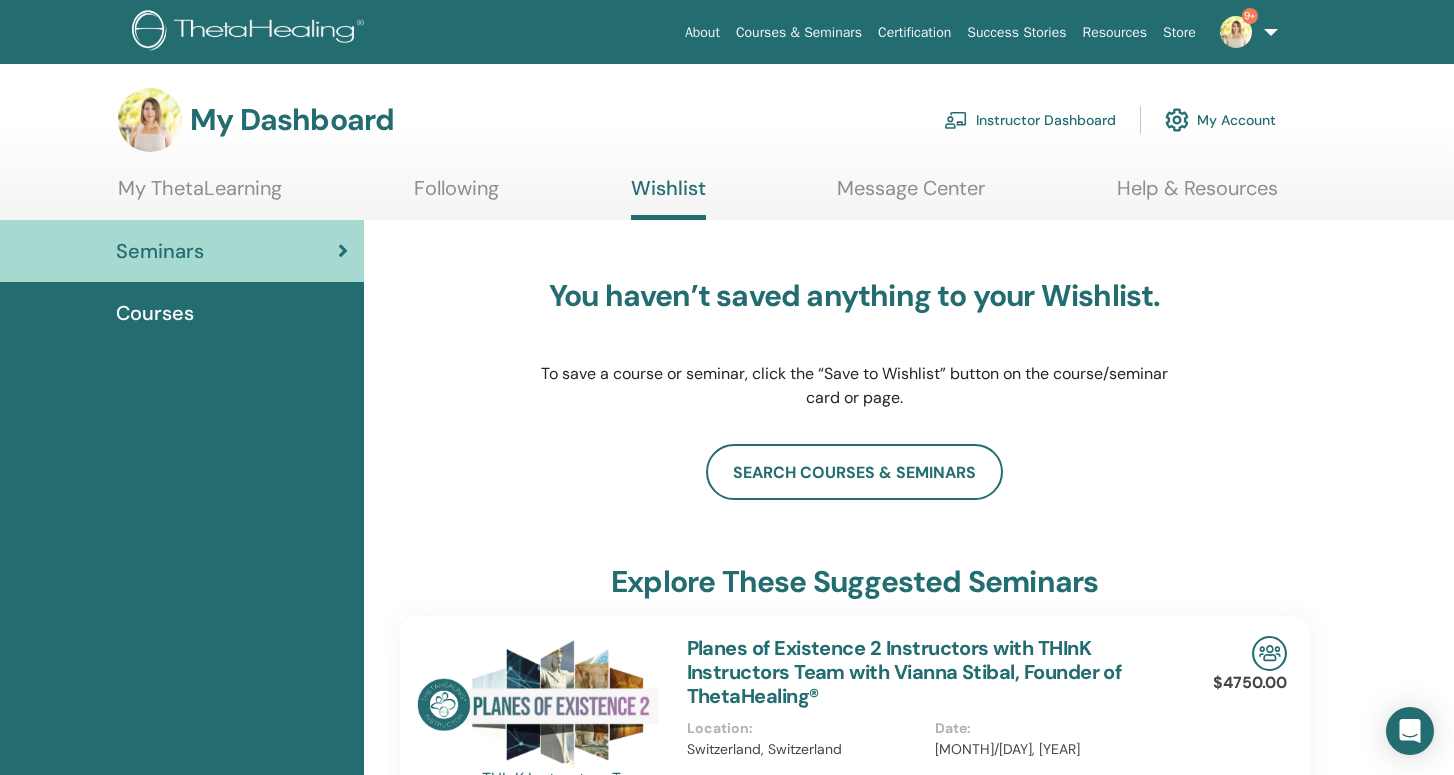 click on "Instructor Dashboard" at bounding box center [1030, 120] 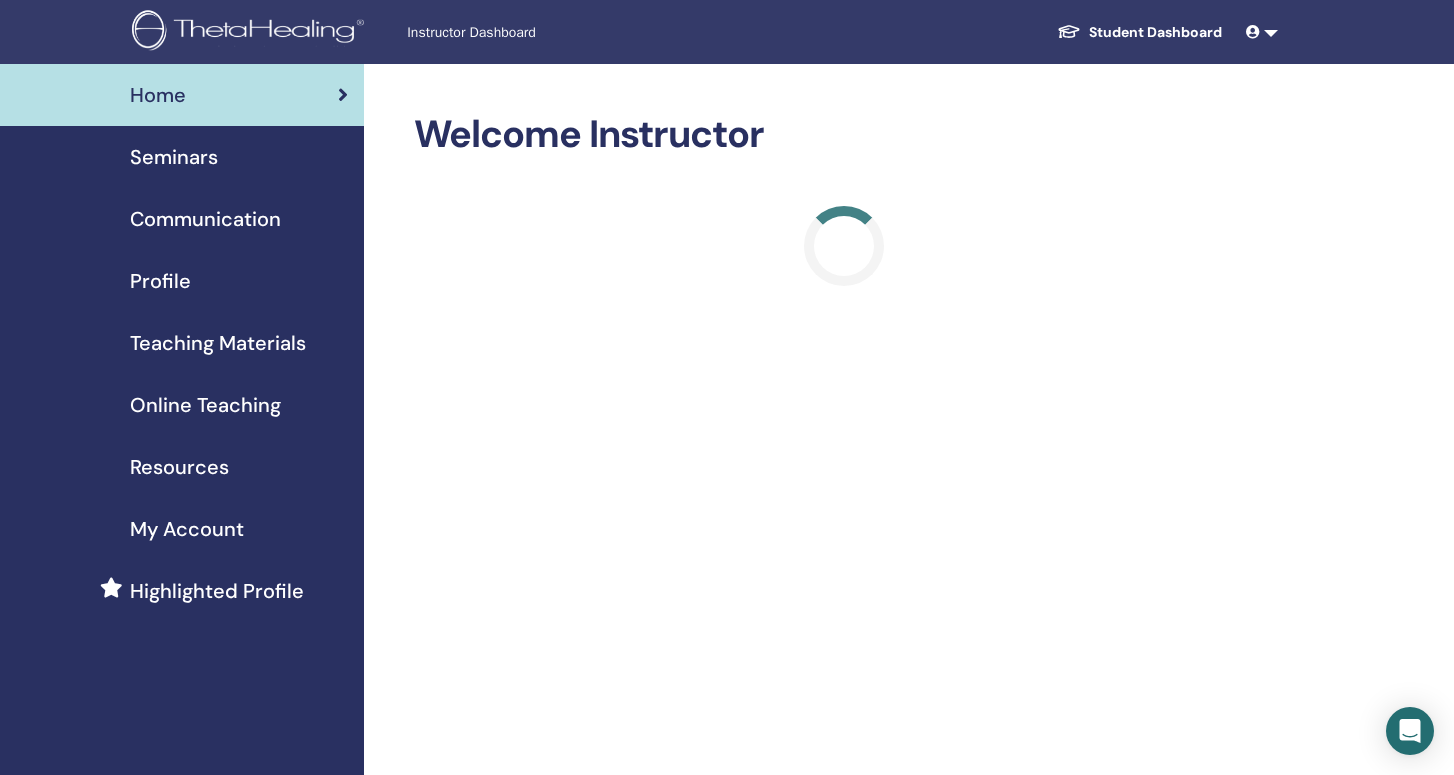 scroll, scrollTop: 0, scrollLeft: 0, axis: both 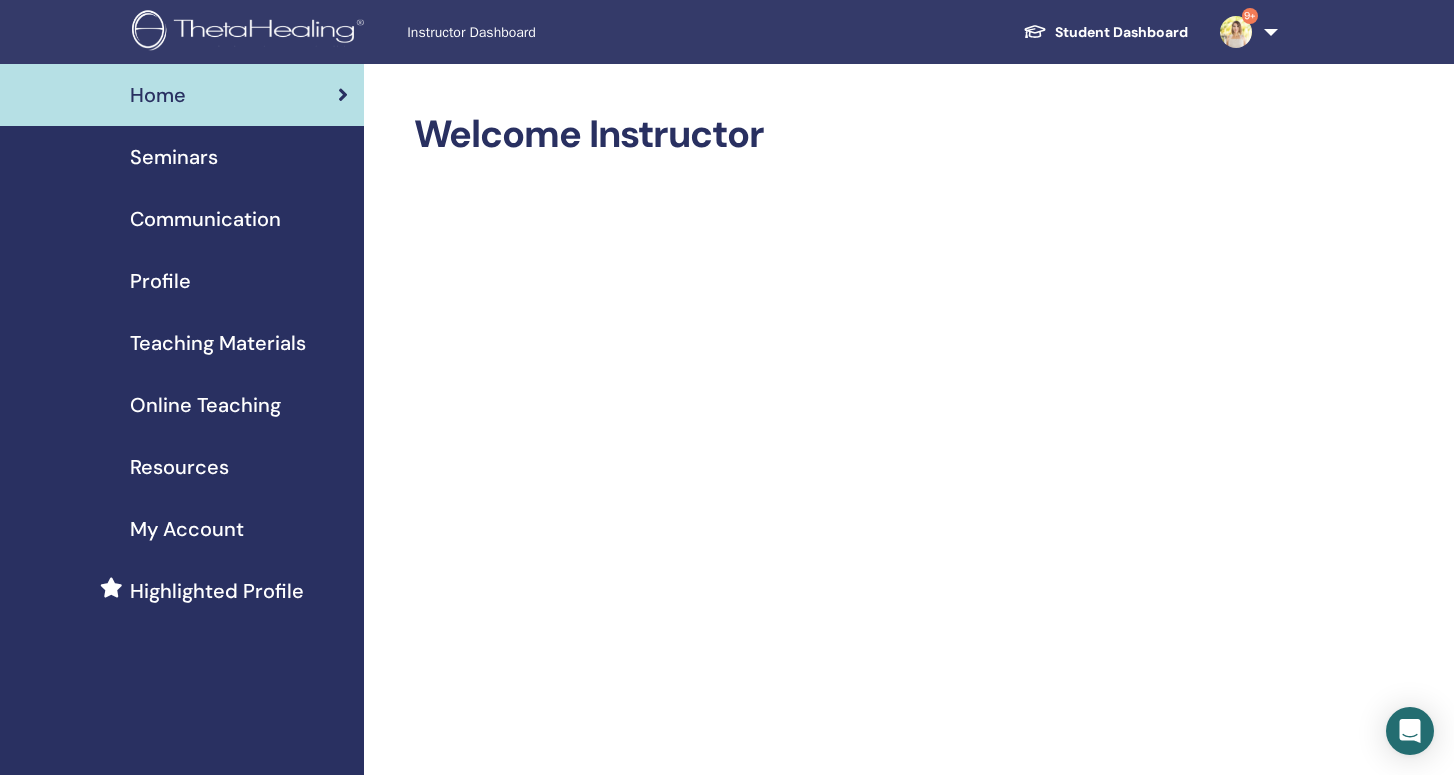 click on "Seminars" at bounding box center [174, 157] 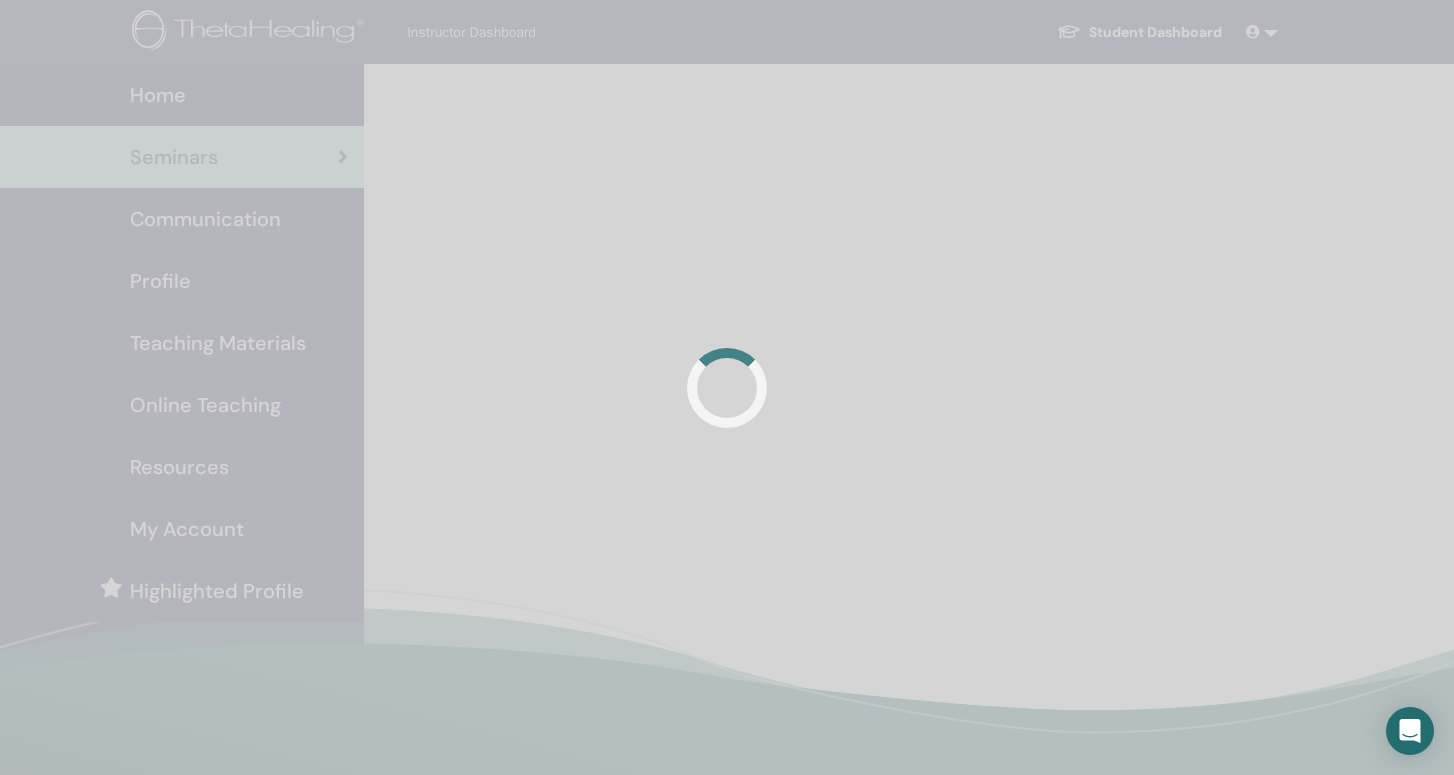 scroll, scrollTop: 0, scrollLeft: 0, axis: both 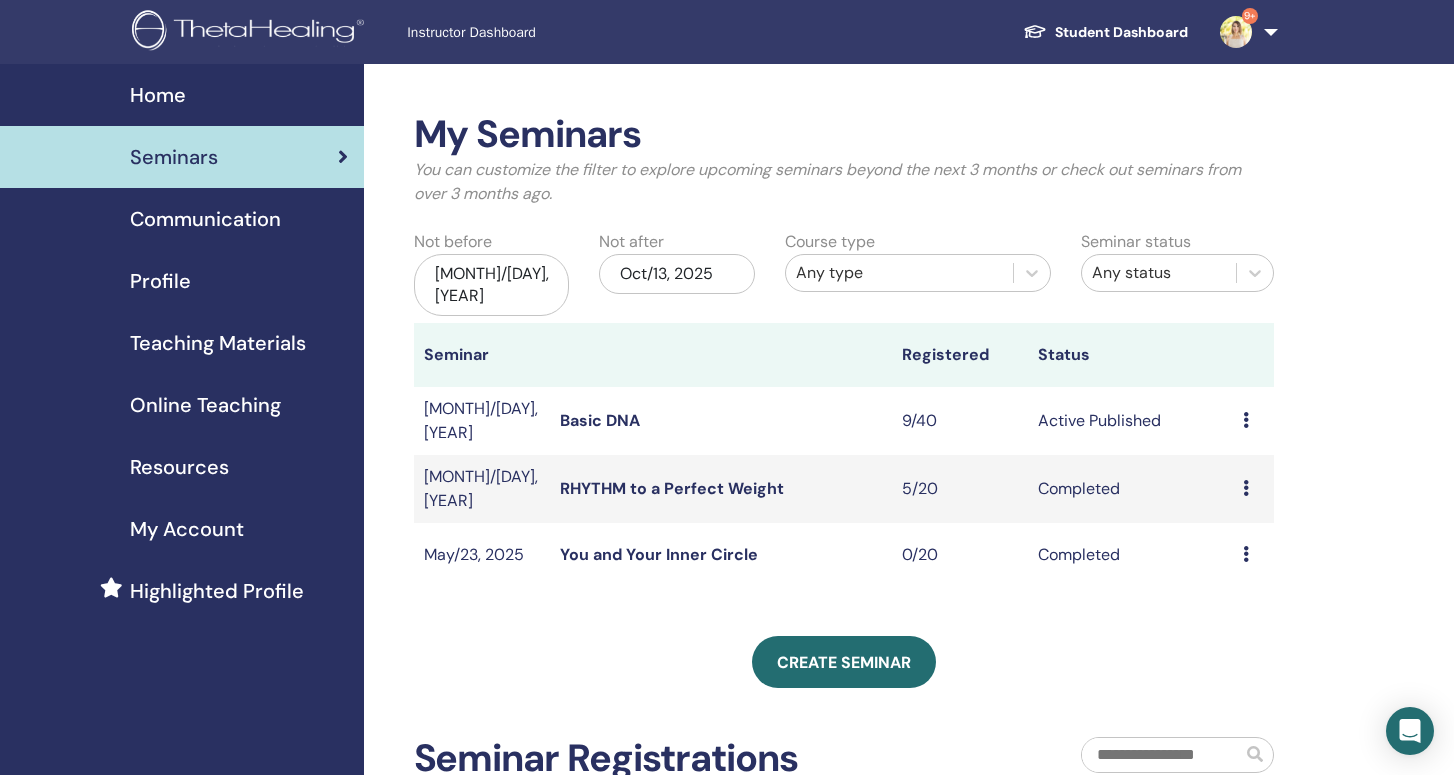 click on "Basic DNA" at bounding box center (600, 420) 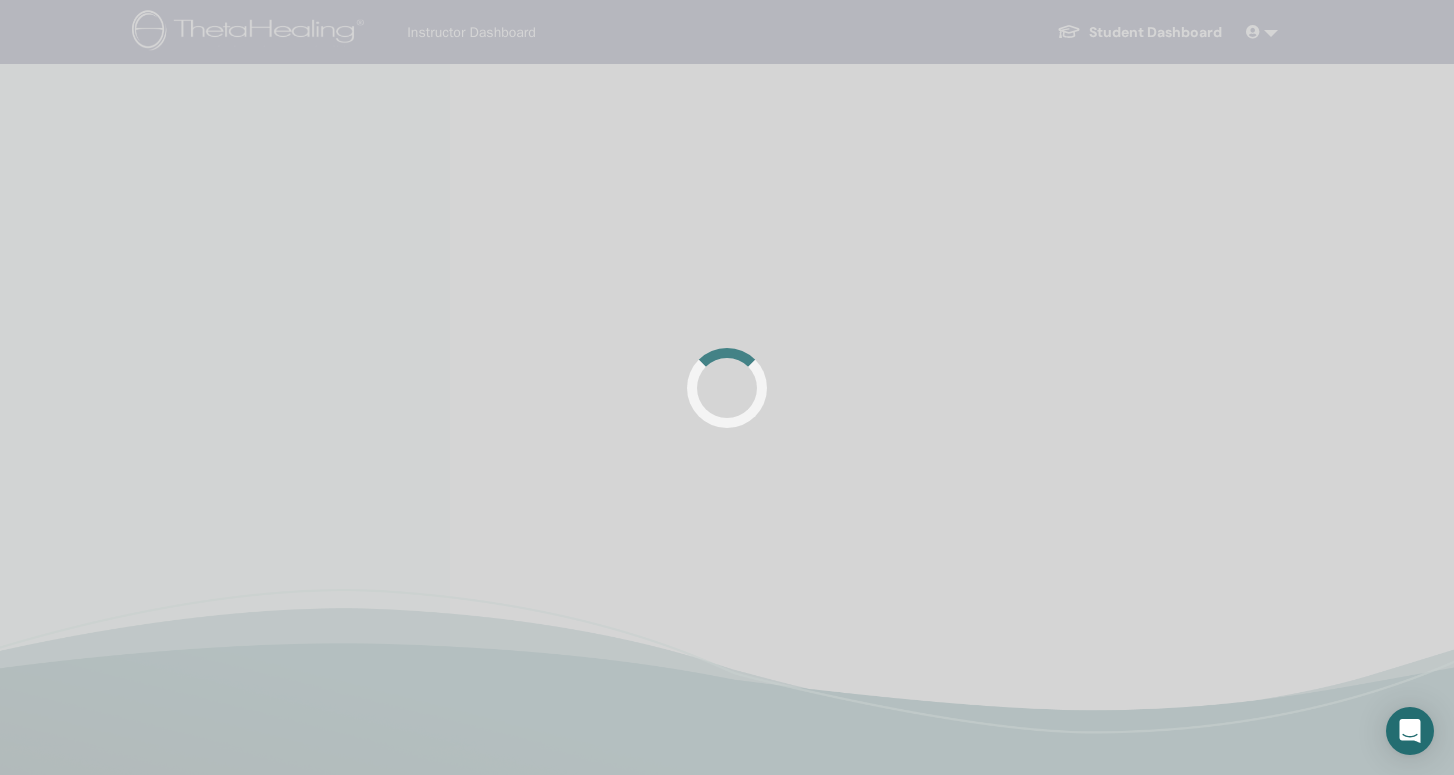 scroll, scrollTop: 0, scrollLeft: 0, axis: both 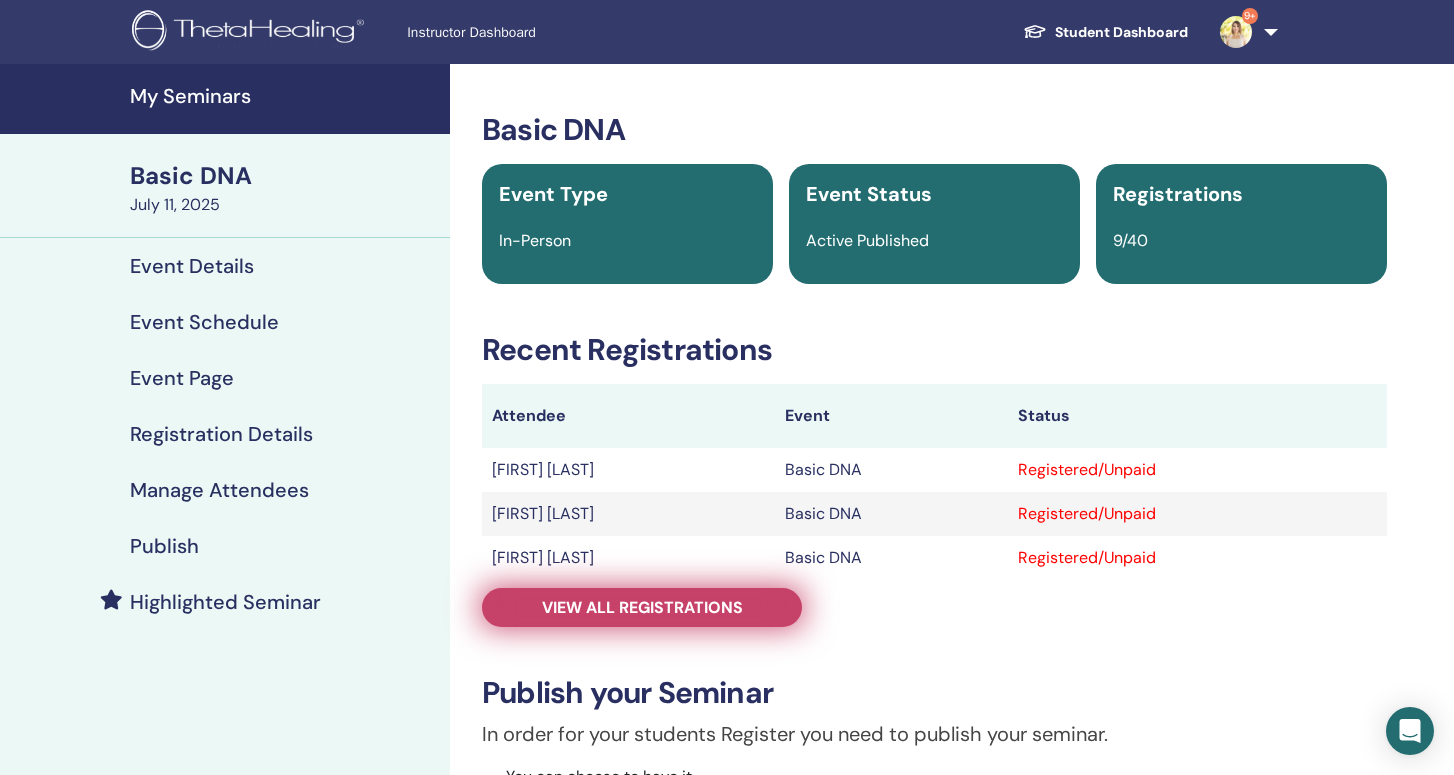 click on "View all registrations" at bounding box center (642, 607) 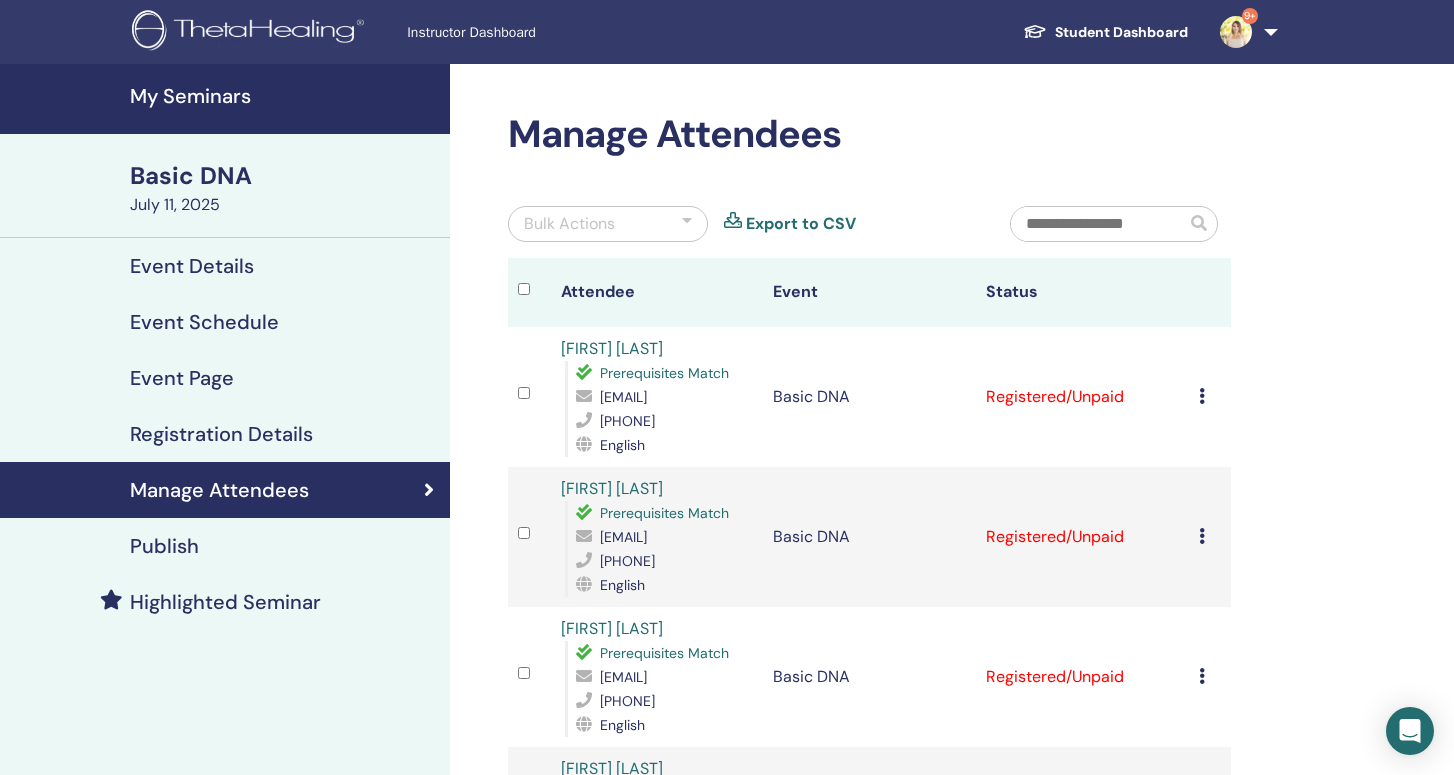 click at bounding box center (1202, 396) 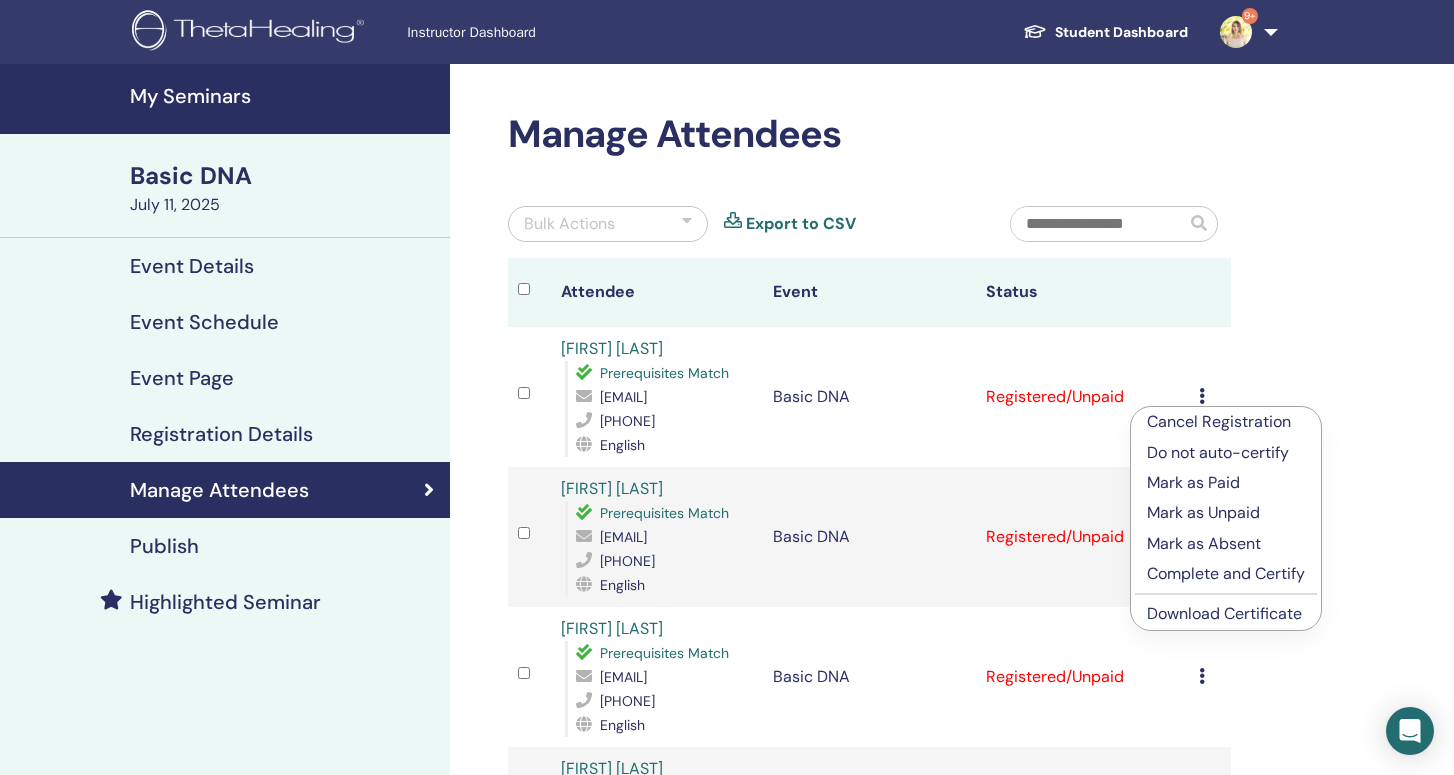 click on "Download Certificate" at bounding box center (1224, 613) 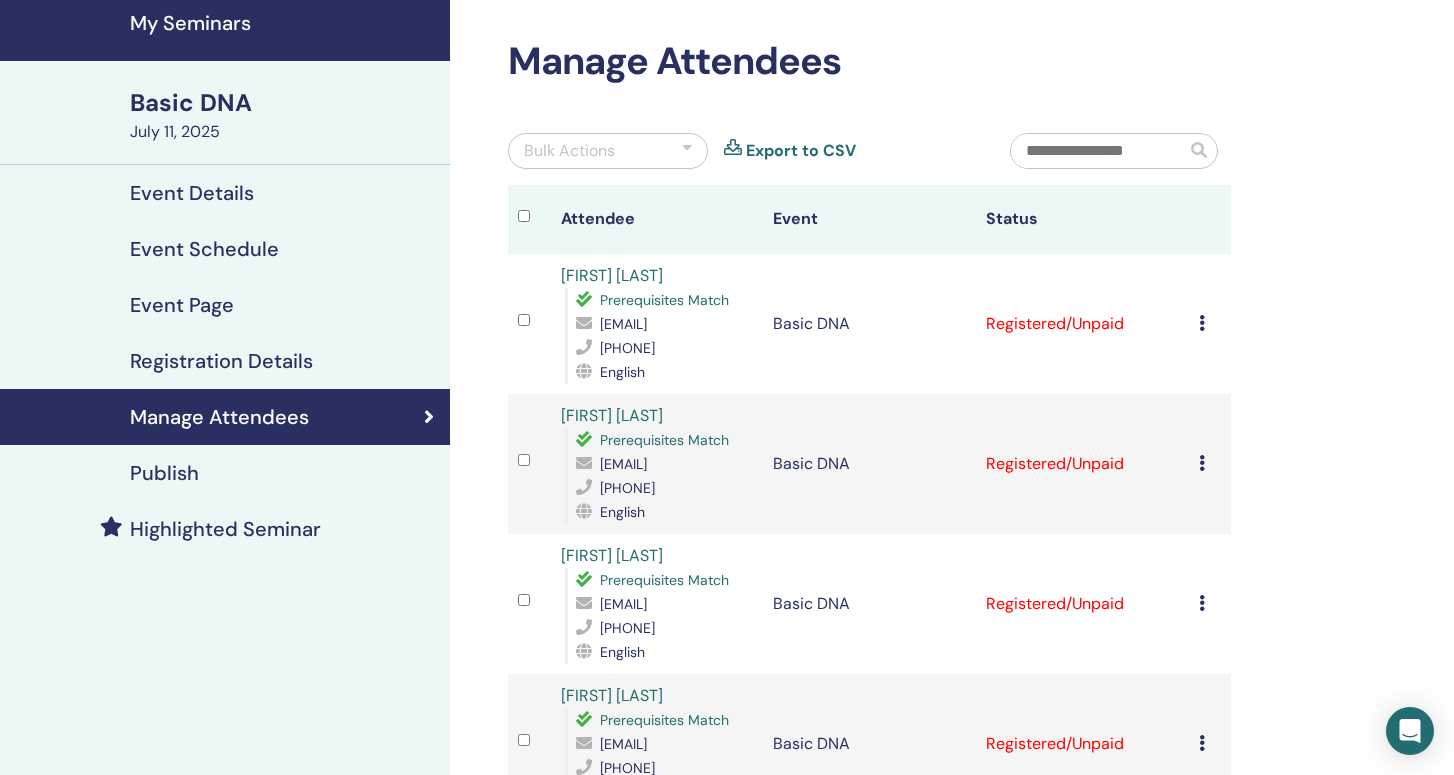 scroll, scrollTop: 81, scrollLeft: 0, axis: vertical 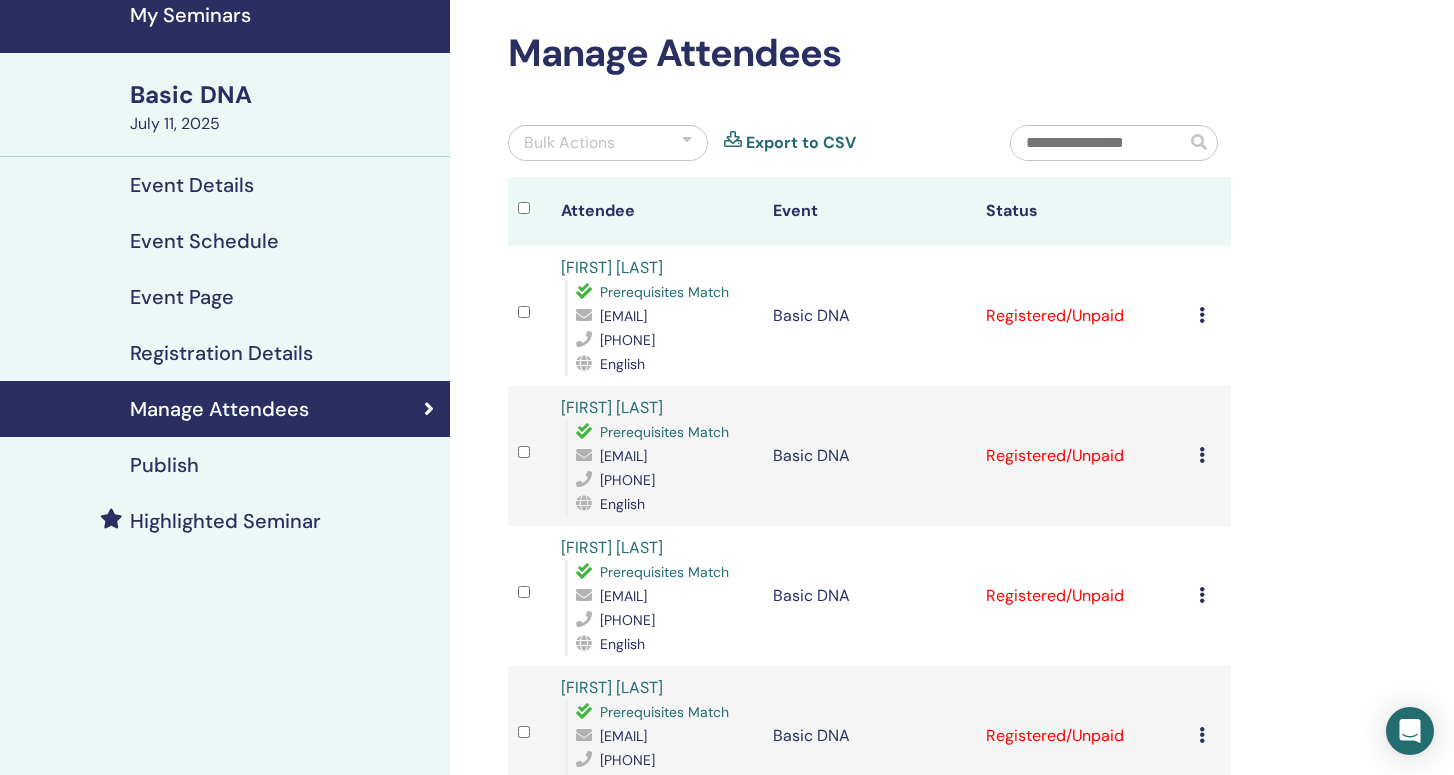click on "Cancel Registration Do not auto-certify Mark as Paid Mark as Unpaid Mark as Absent Complete and Certify Download Certificate" at bounding box center [1210, 456] 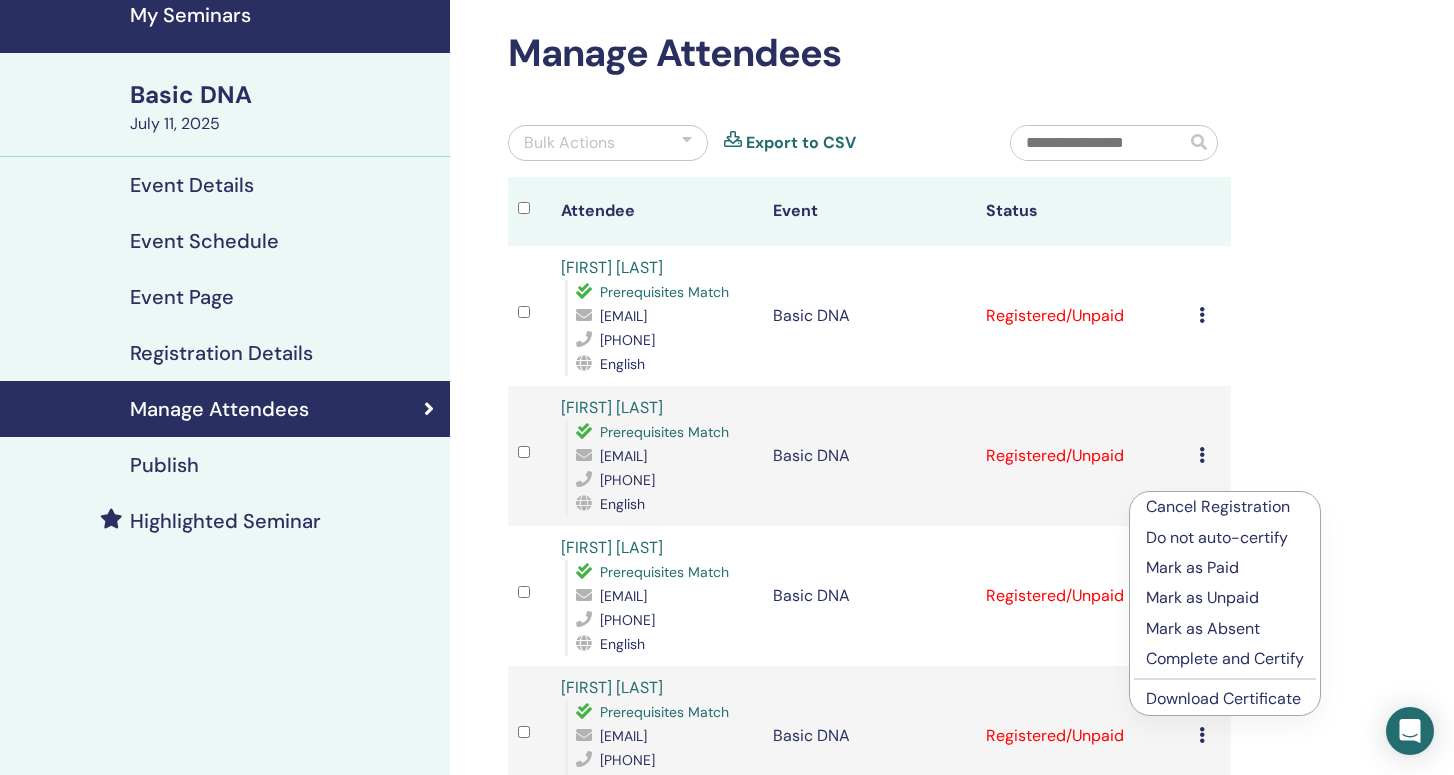 click on "Download Certificate" at bounding box center (1223, 698) 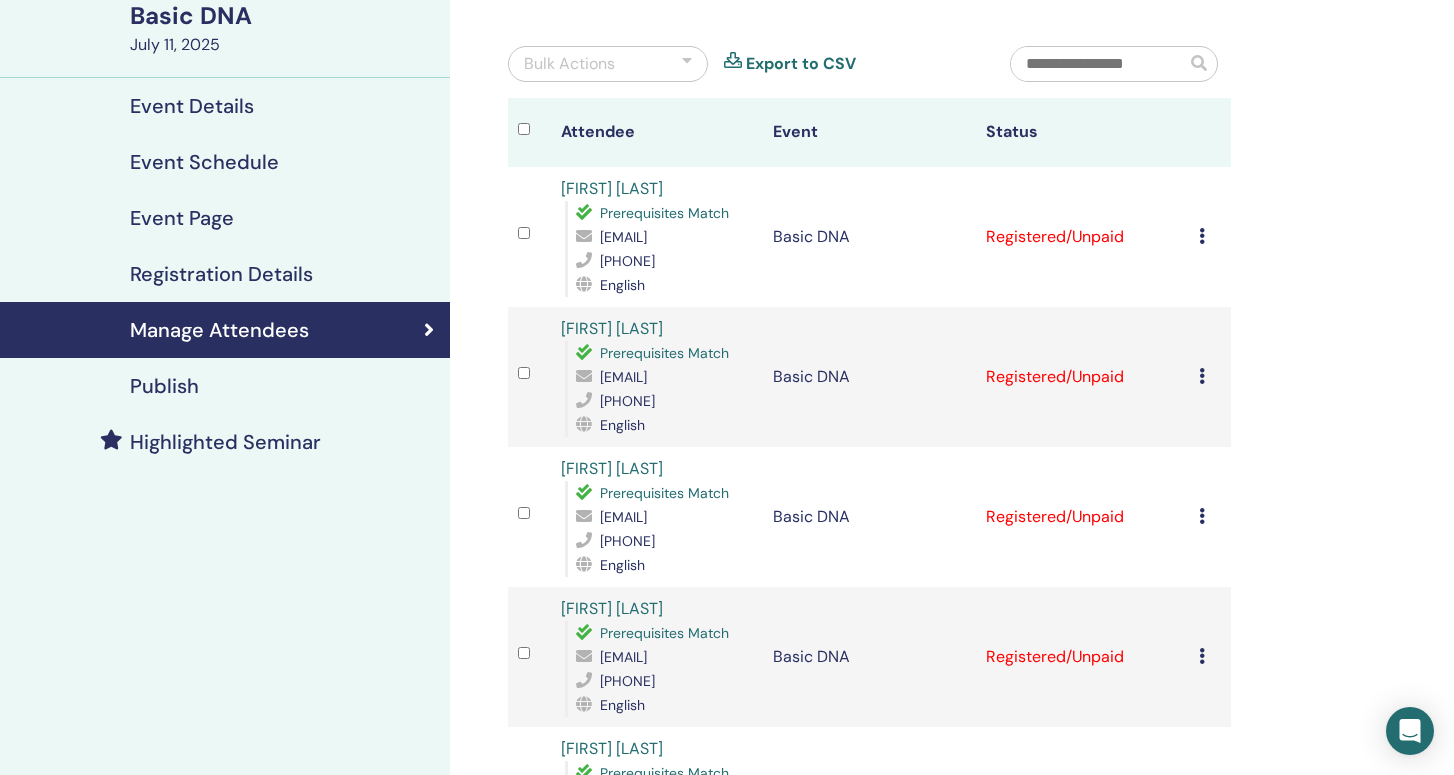 scroll, scrollTop: 180, scrollLeft: 0, axis: vertical 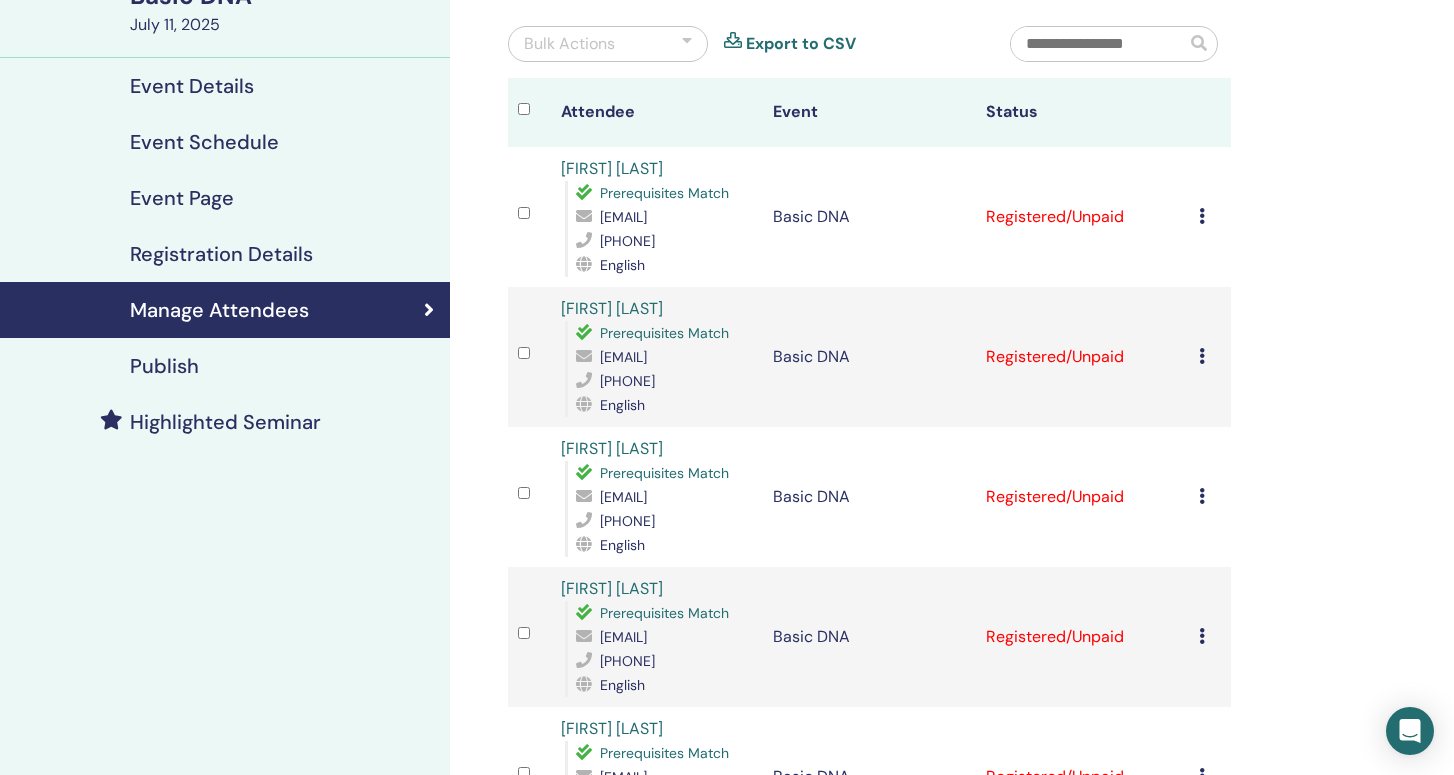 click at bounding box center (1202, 496) 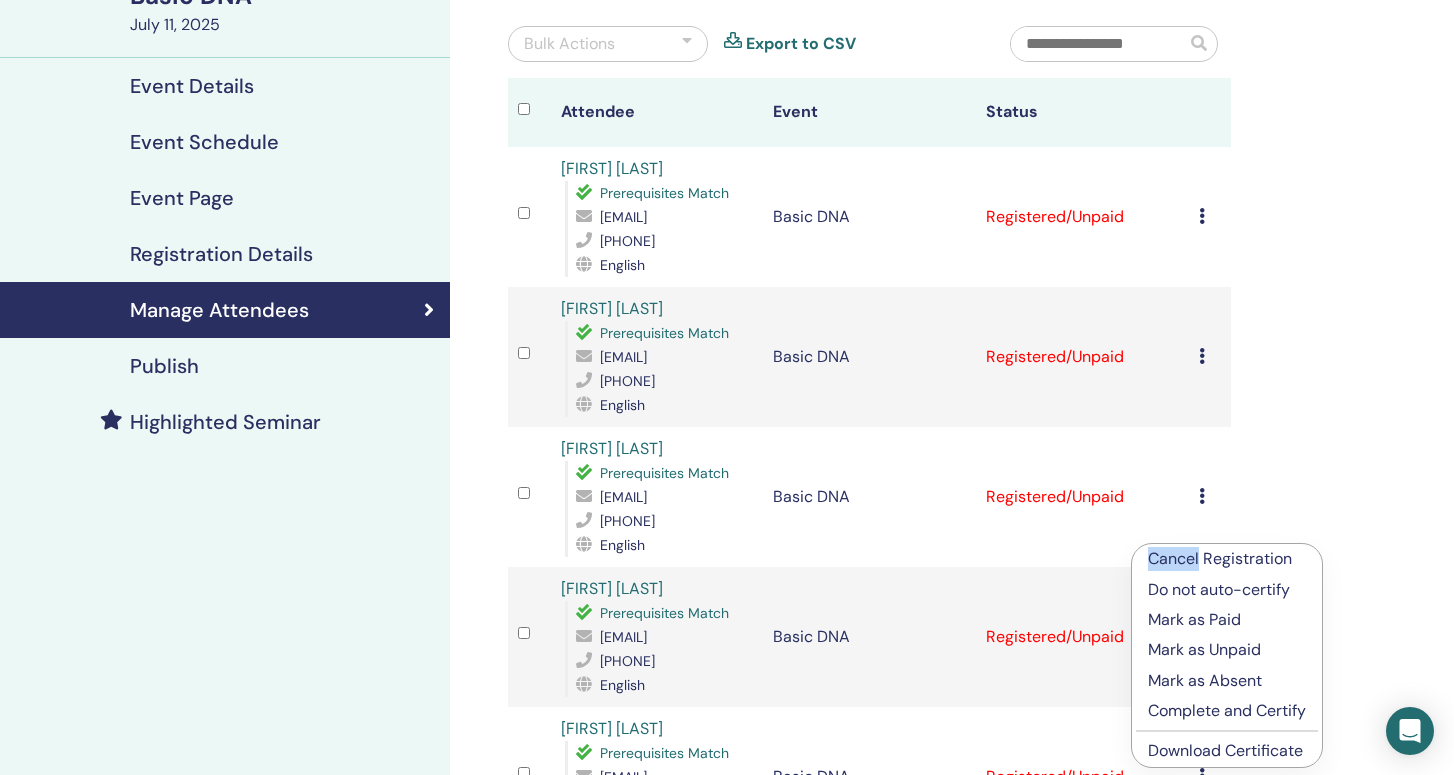 click on "Cancel Registration Do not auto-certify Mark as Paid Mark as Unpaid Mark as Absent Complete and Certify Download Certificate" at bounding box center [1227, 655] 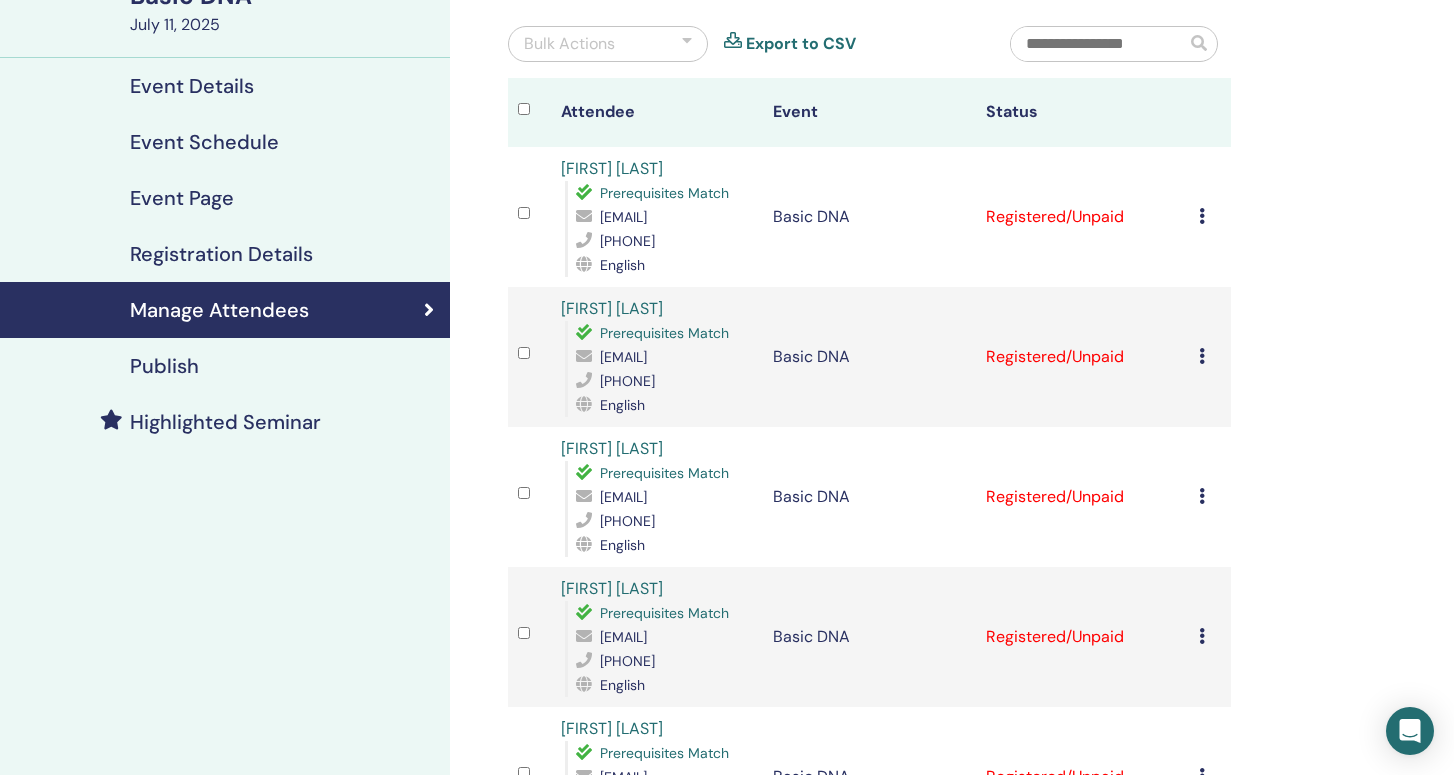click at bounding box center (1202, 496) 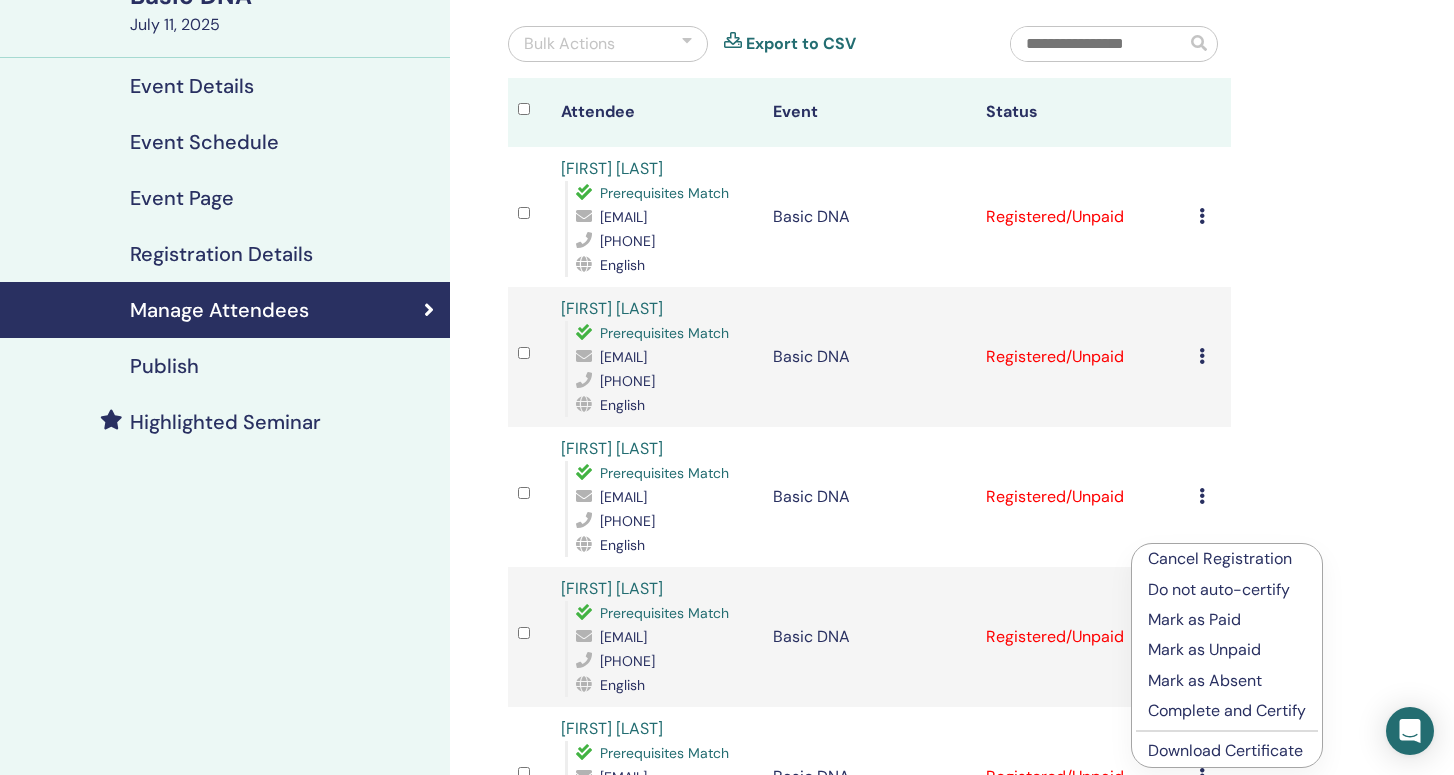click on "Download Certificate" at bounding box center [1225, 750] 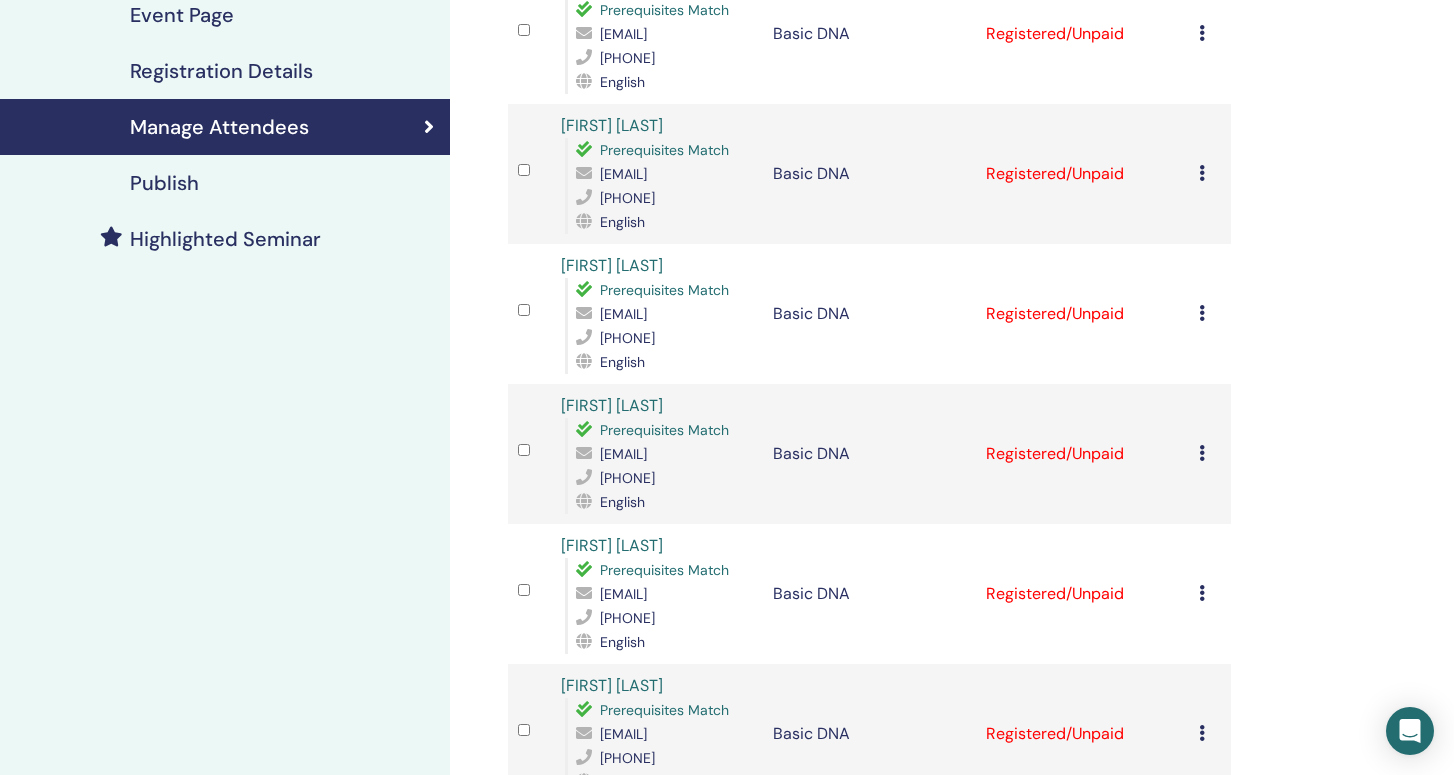 scroll, scrollTop: 366, scrollLeft: 0, axis: vertical 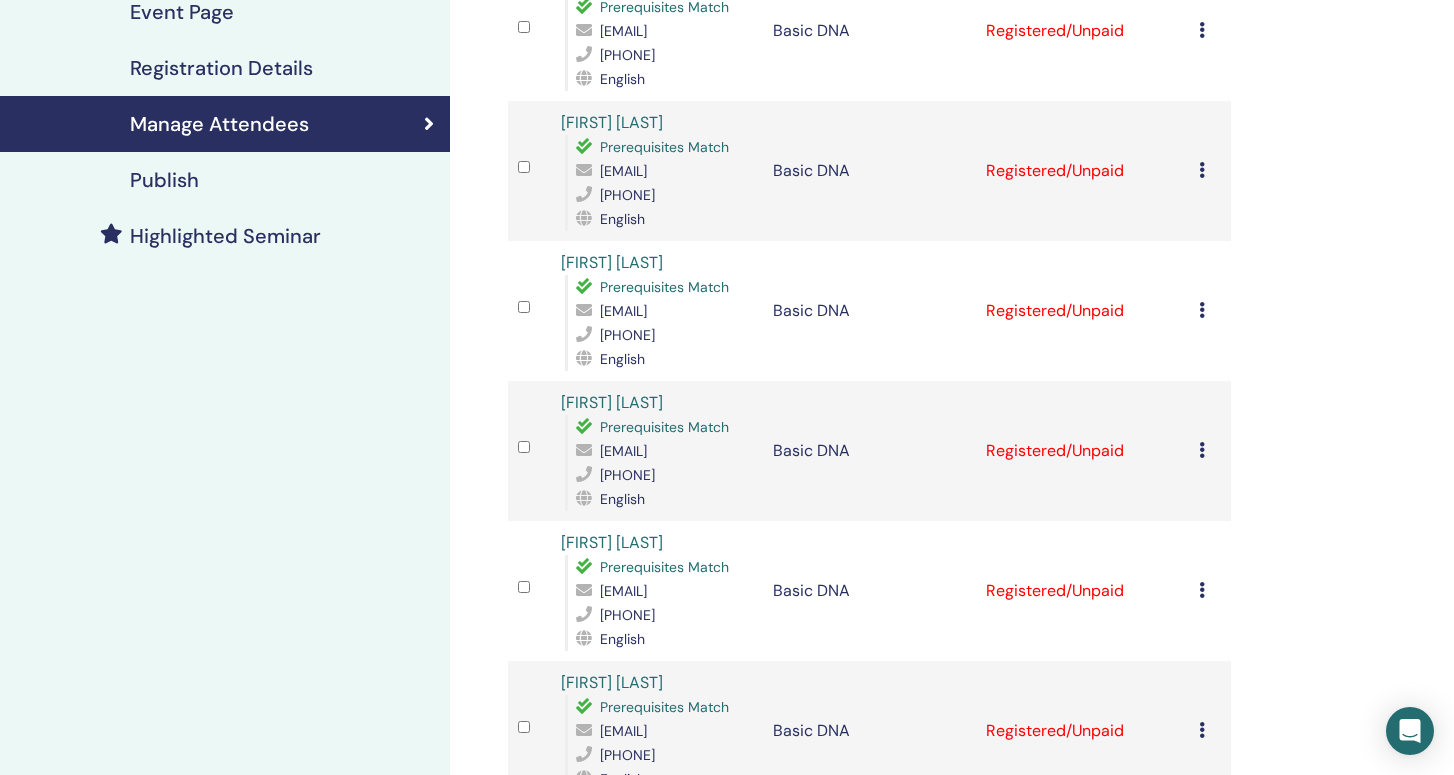 click at bounding box center (1202, 590) 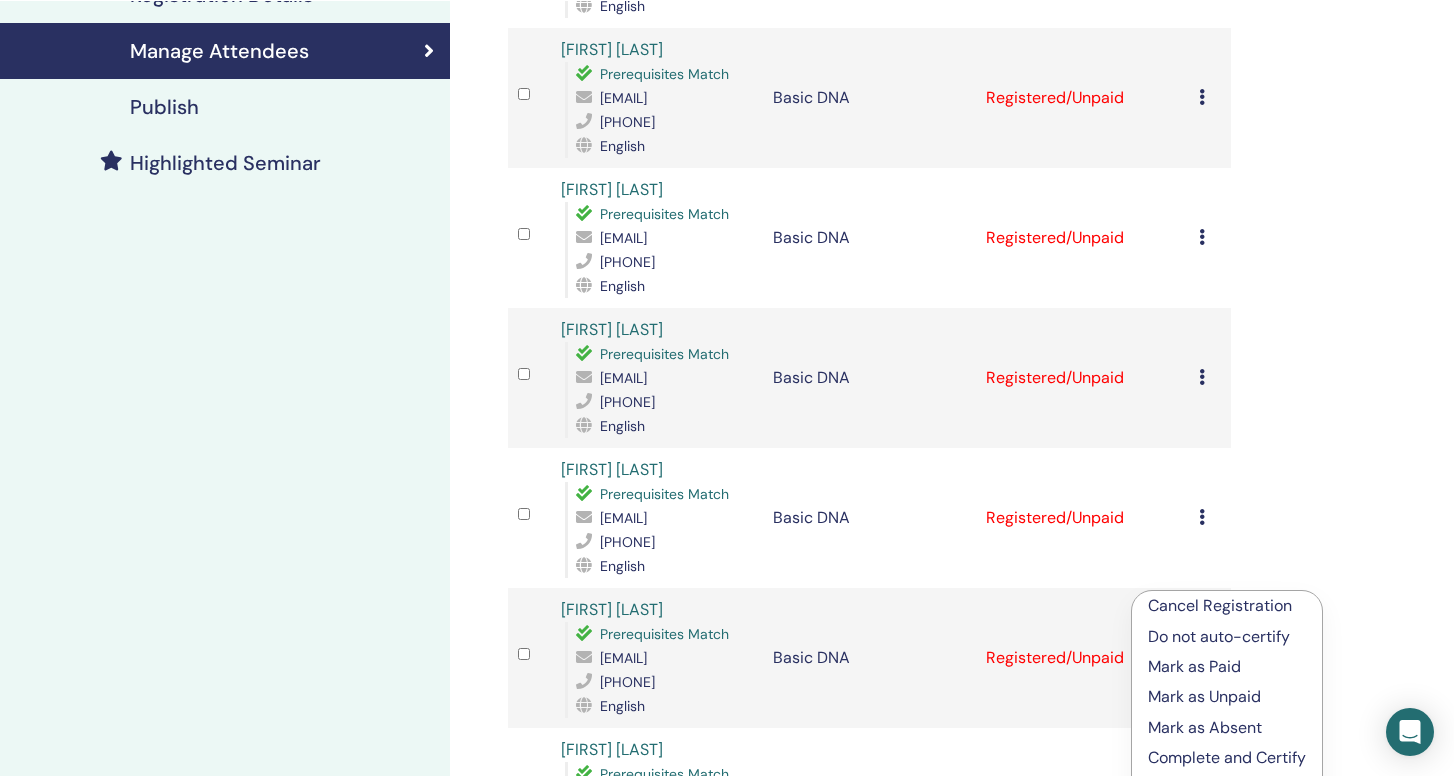scroll, scrollTop: 580, scrollLeft: 0, axis: vertical 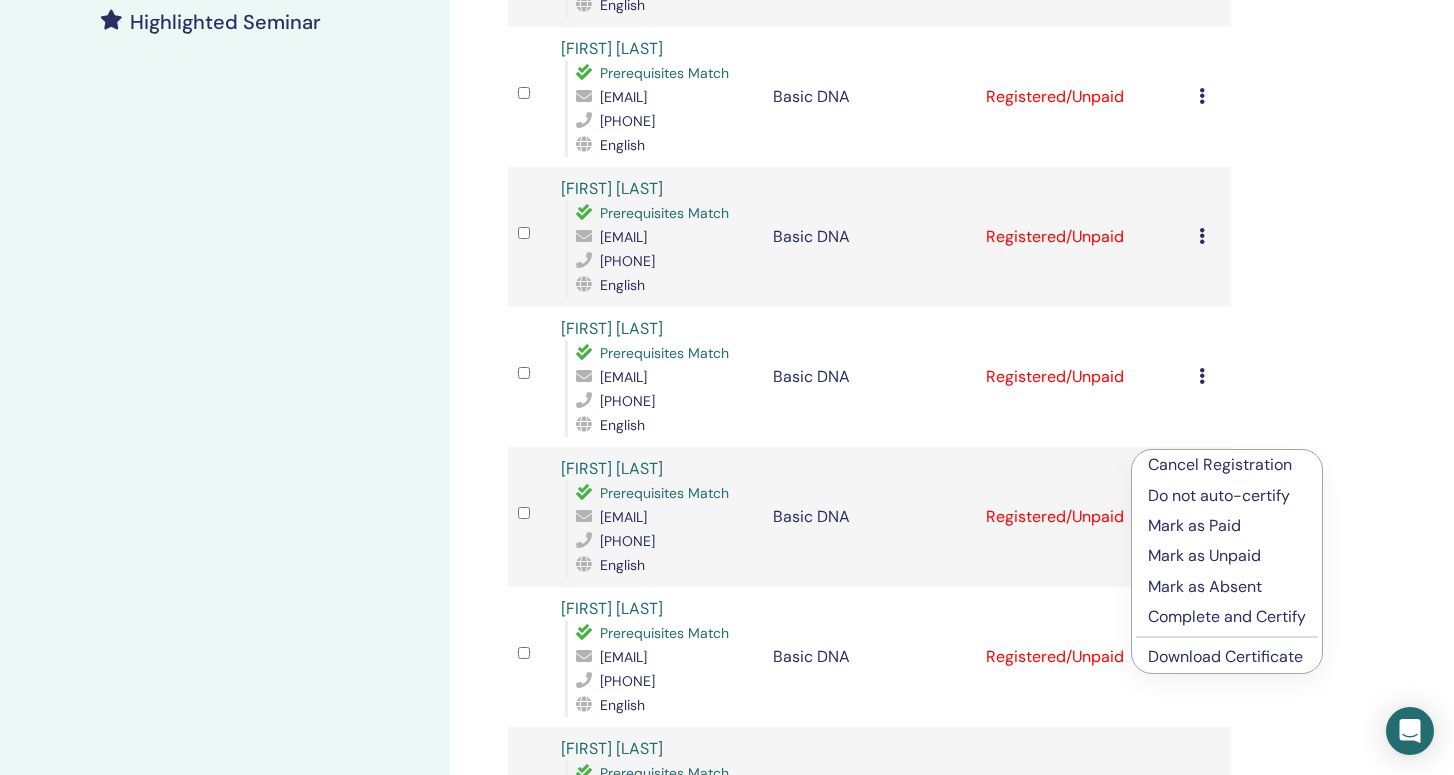 click on "Download Certificate" at bounding box center (1225, 656) 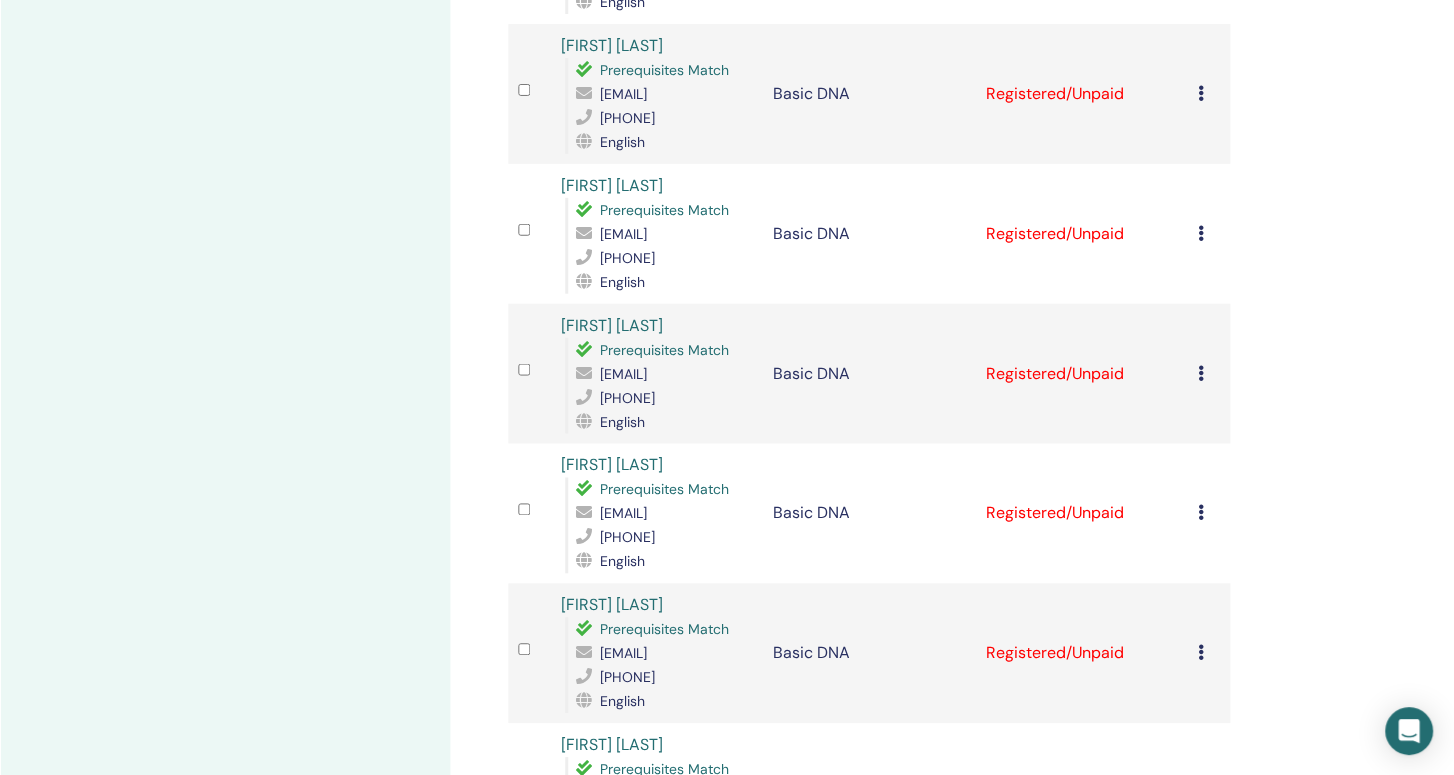 scroll, scrollTop: 725, scrollLeft: 0, axis: vertical 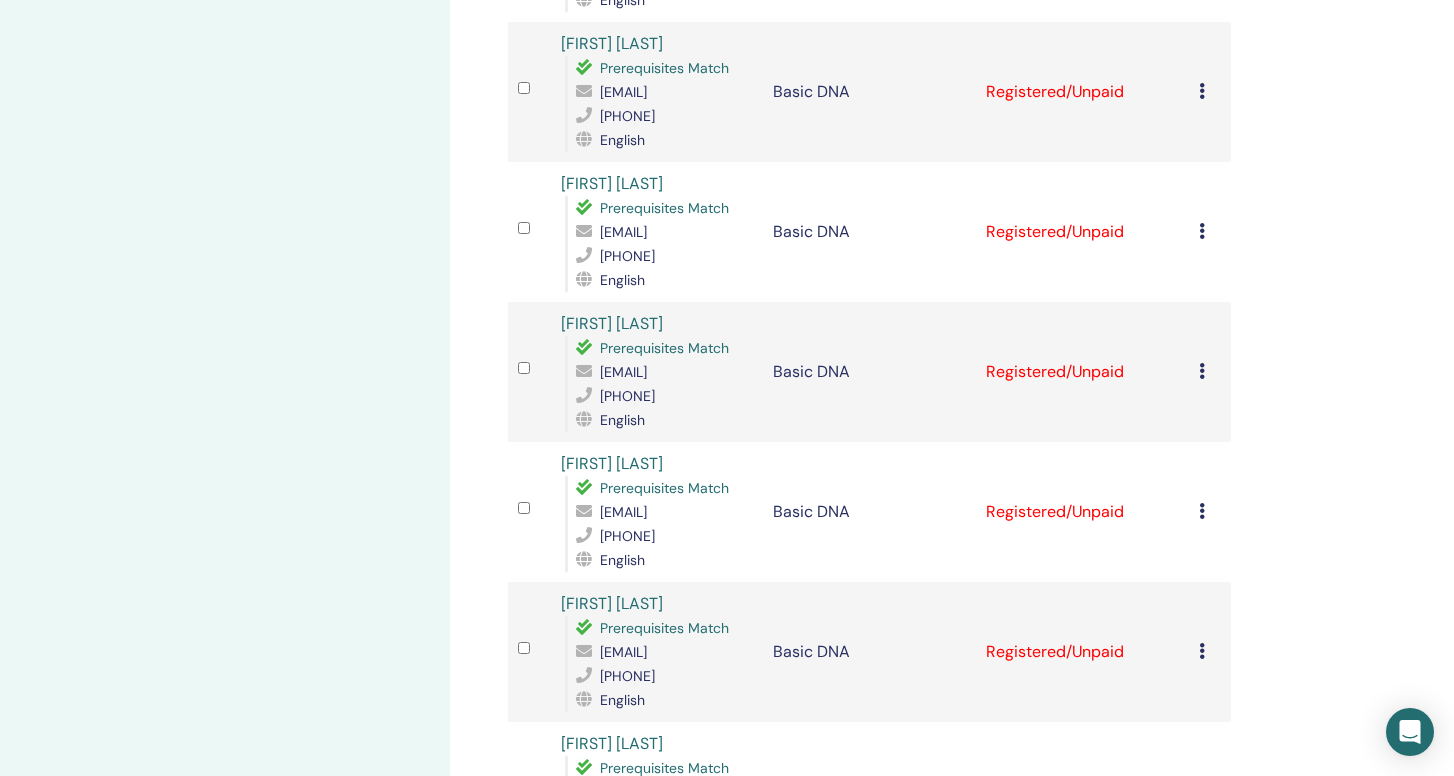 click at bounding box center (1202, 371) 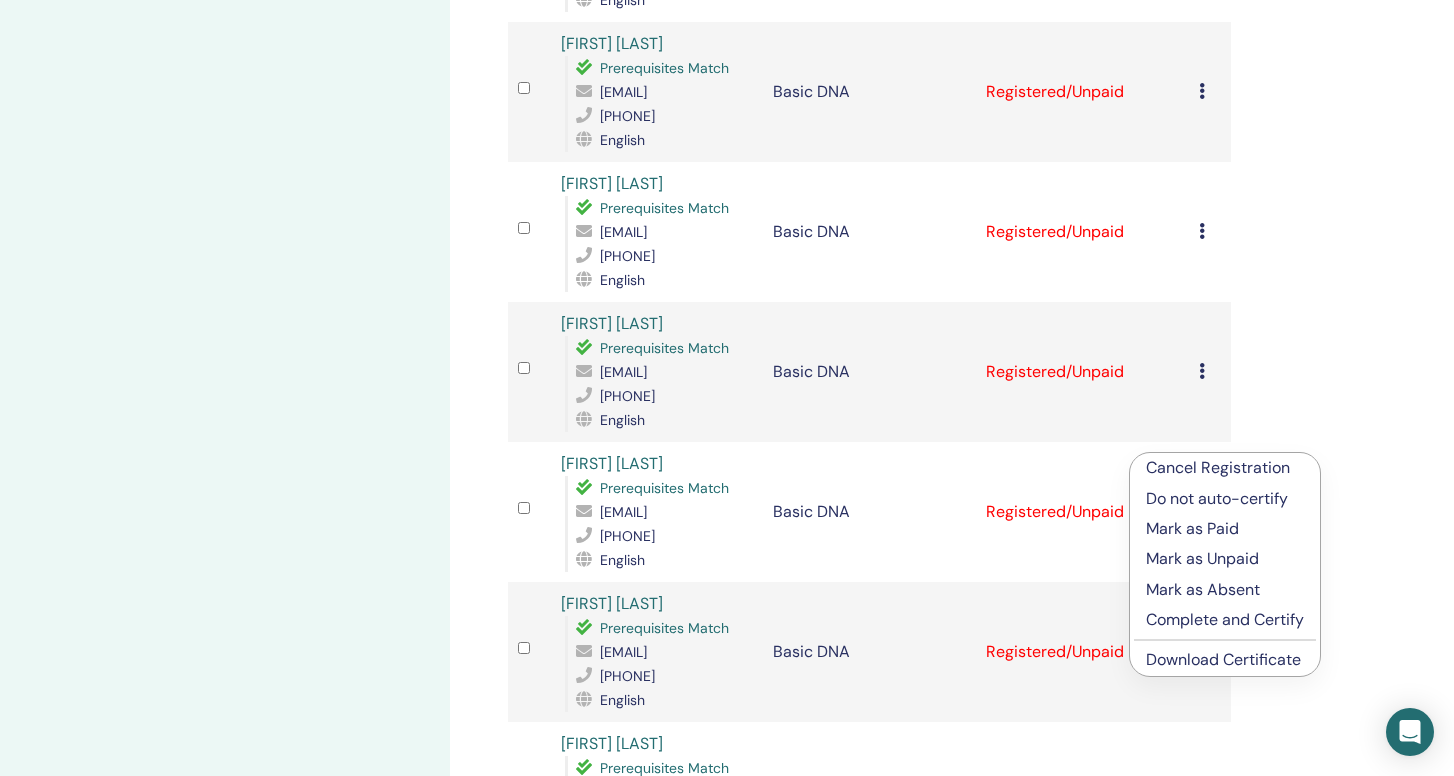 click on "Download Certificate" at bounding box center [1223, 659] 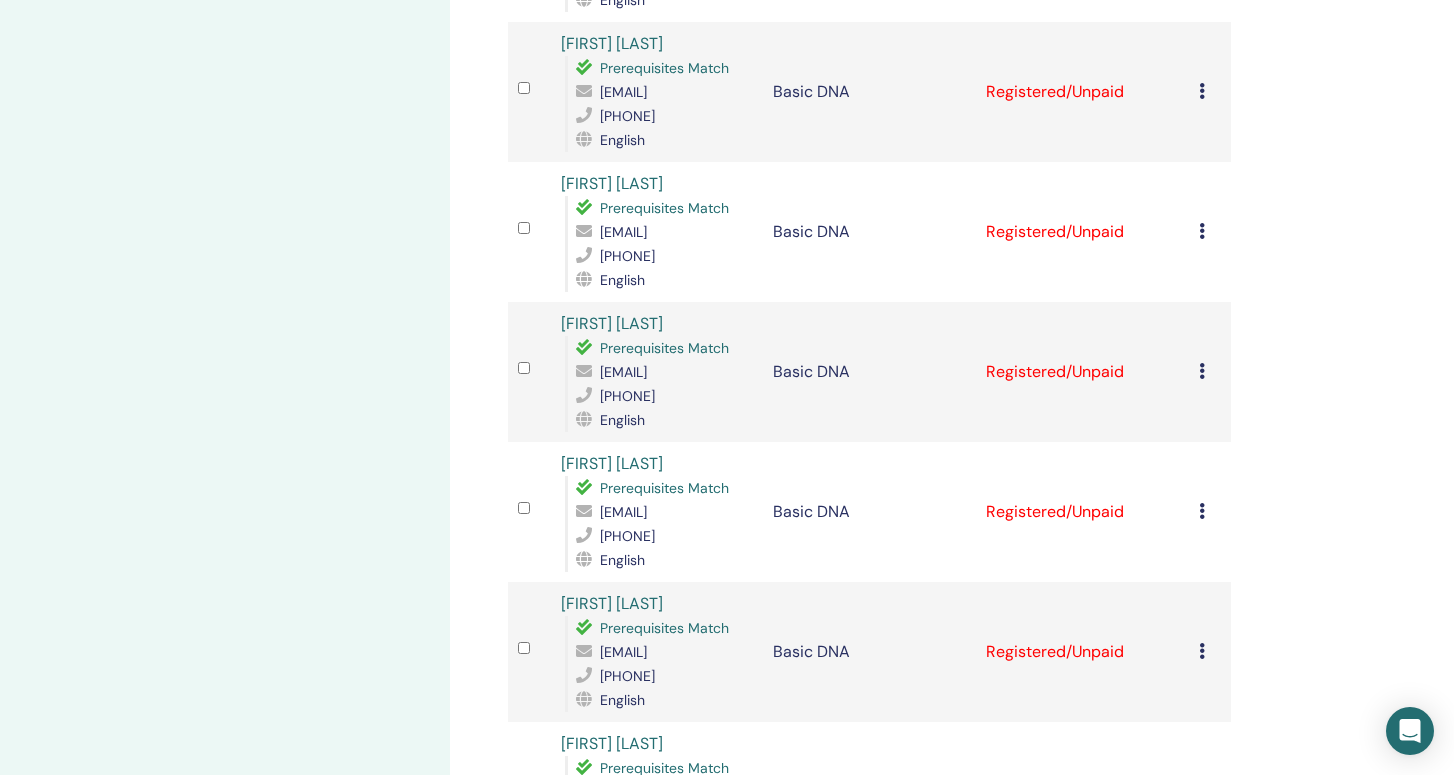 click at bounding box center (1202, 511) 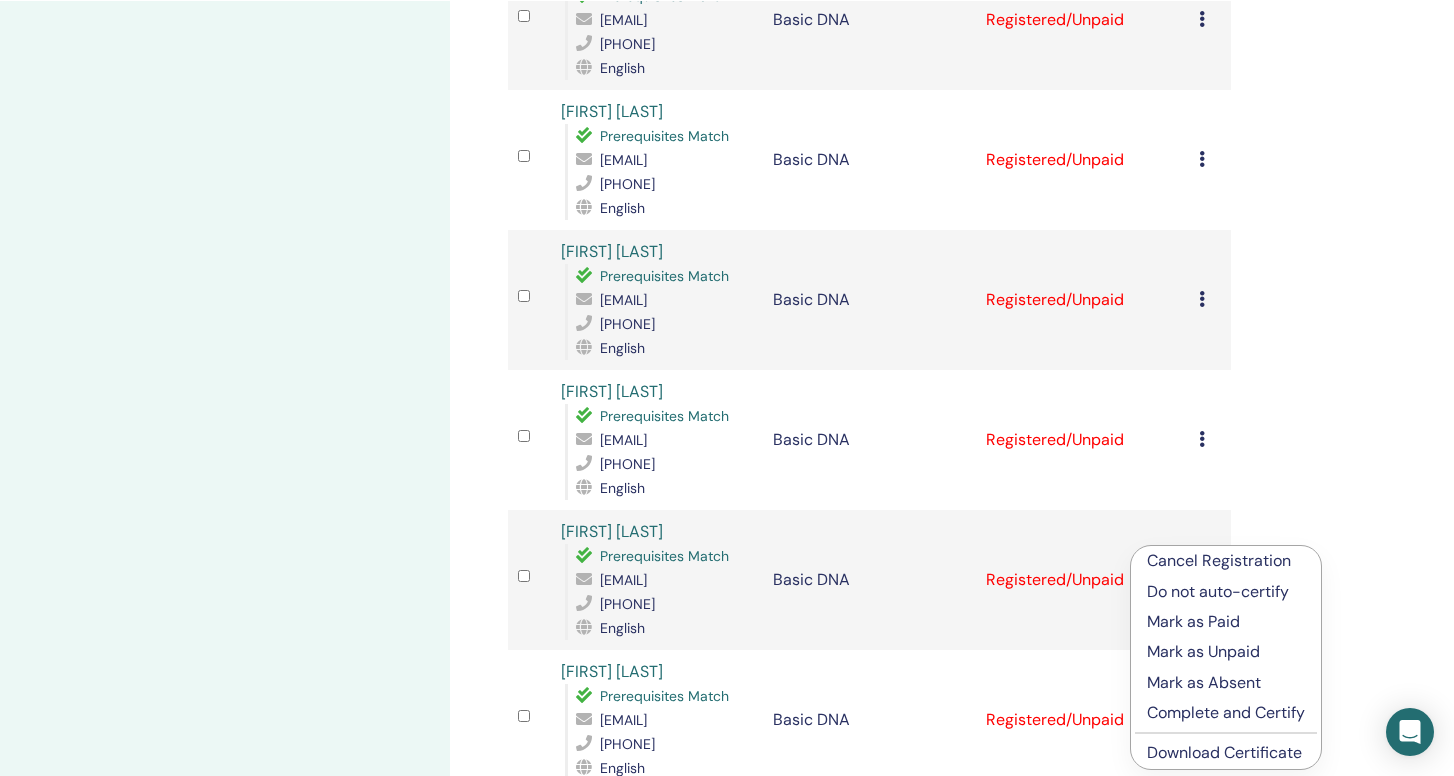scroll, scrollTop: 816, scrollLeft: 0, axis: vertical 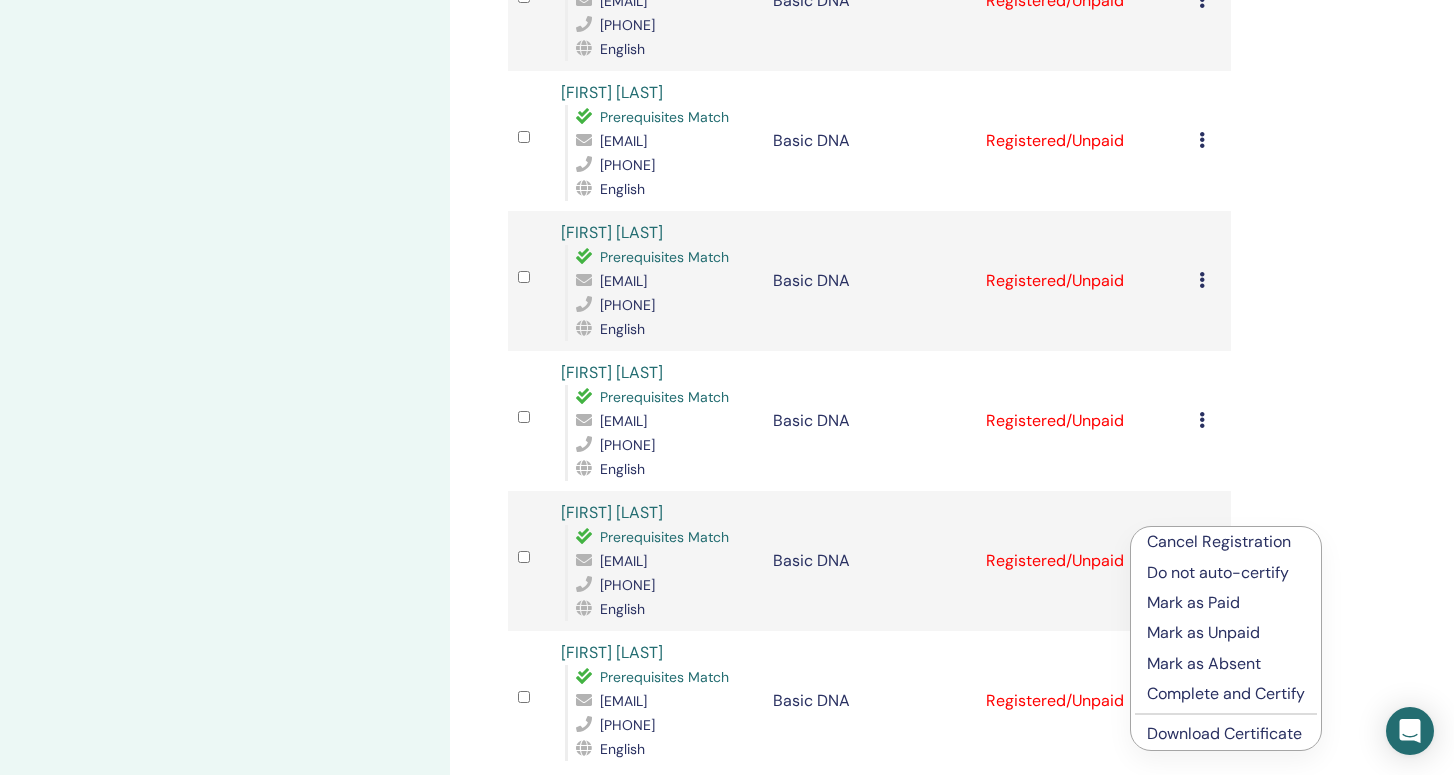 click on "Download Certificate" at bounding box center (1224, 733) 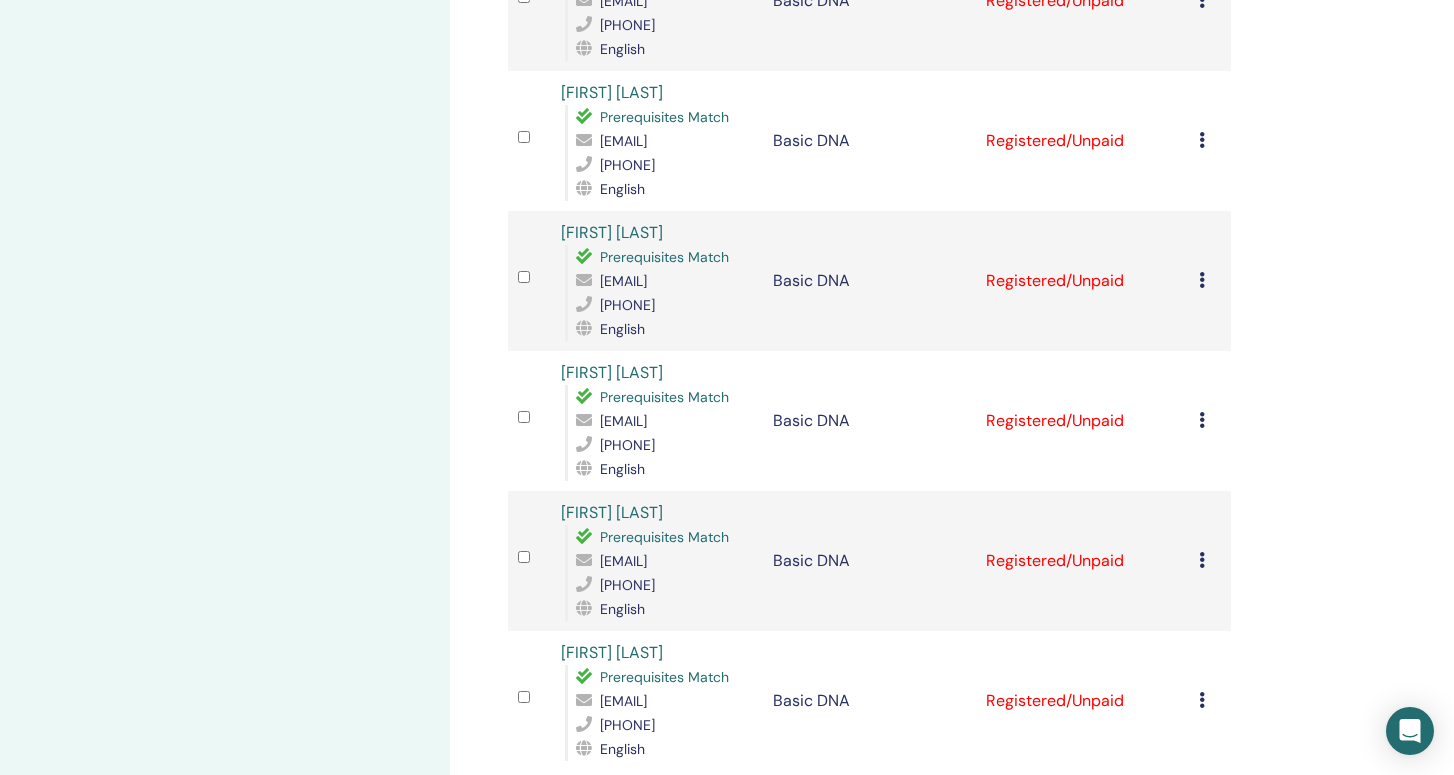 click on "Cancel Registration Do not auto-certify Mark as Paid Mark as Unpaid Mark as Absent Complete and Certify Download Certificate" at bounding box center [1210, 421] 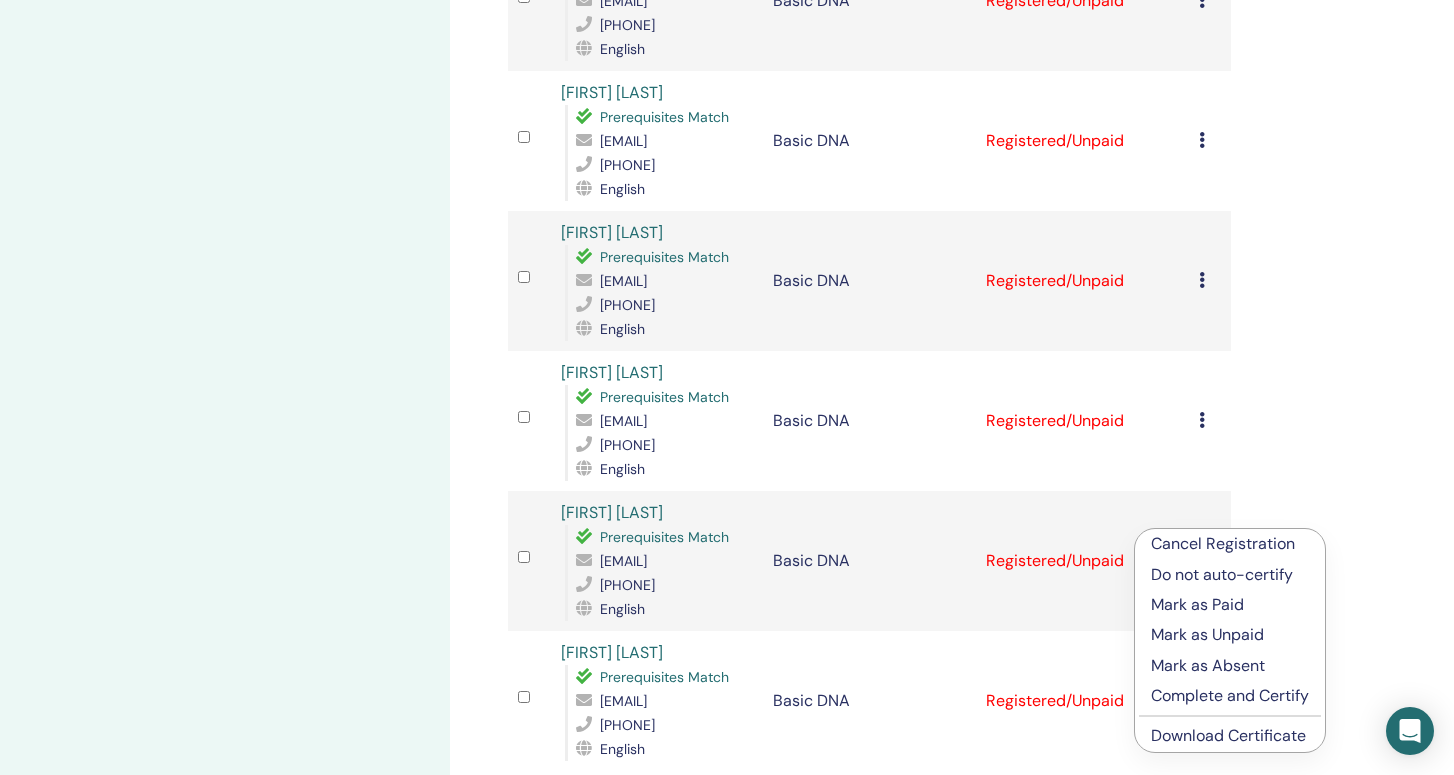 click on "Download Certificate" at bounding box center (1228, 735) 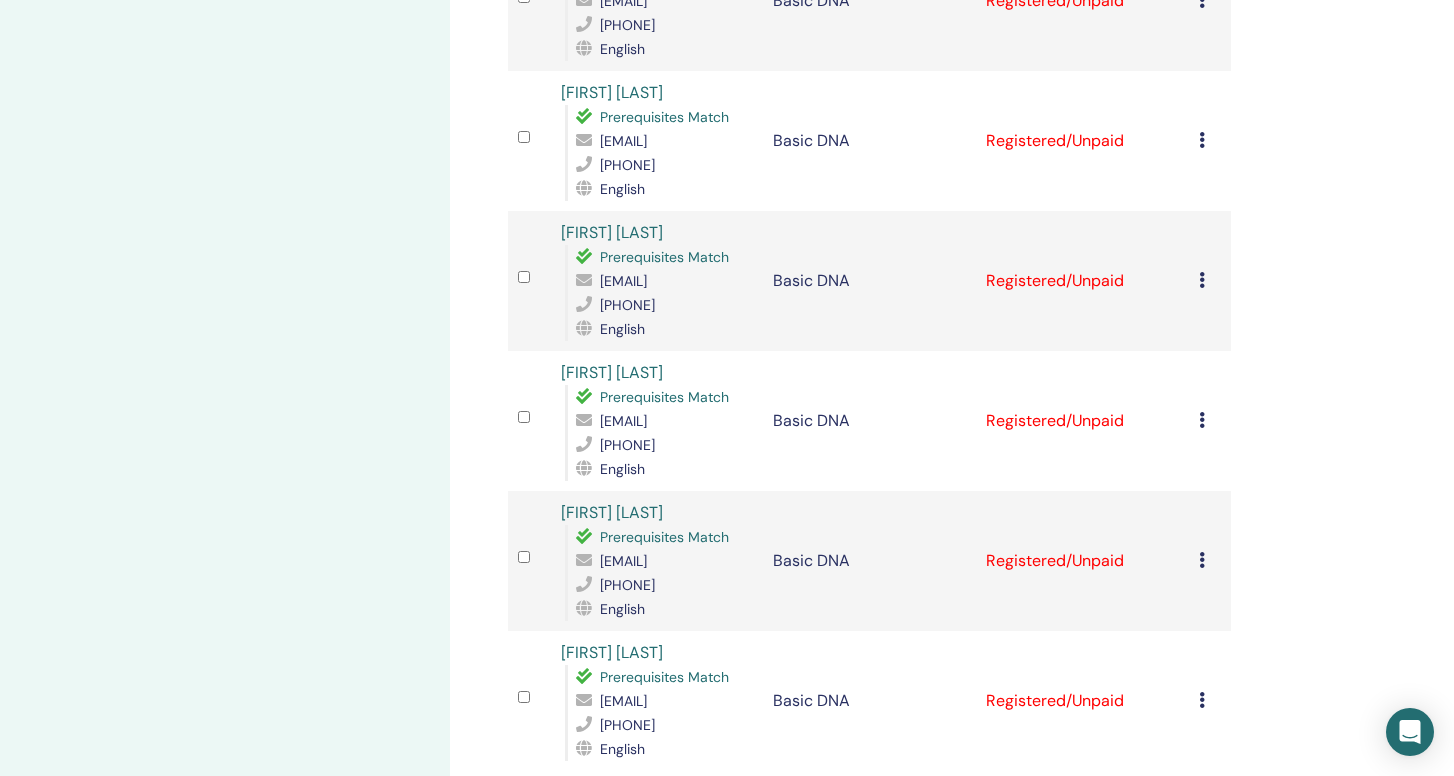 click at bounding box center (1202, 560) 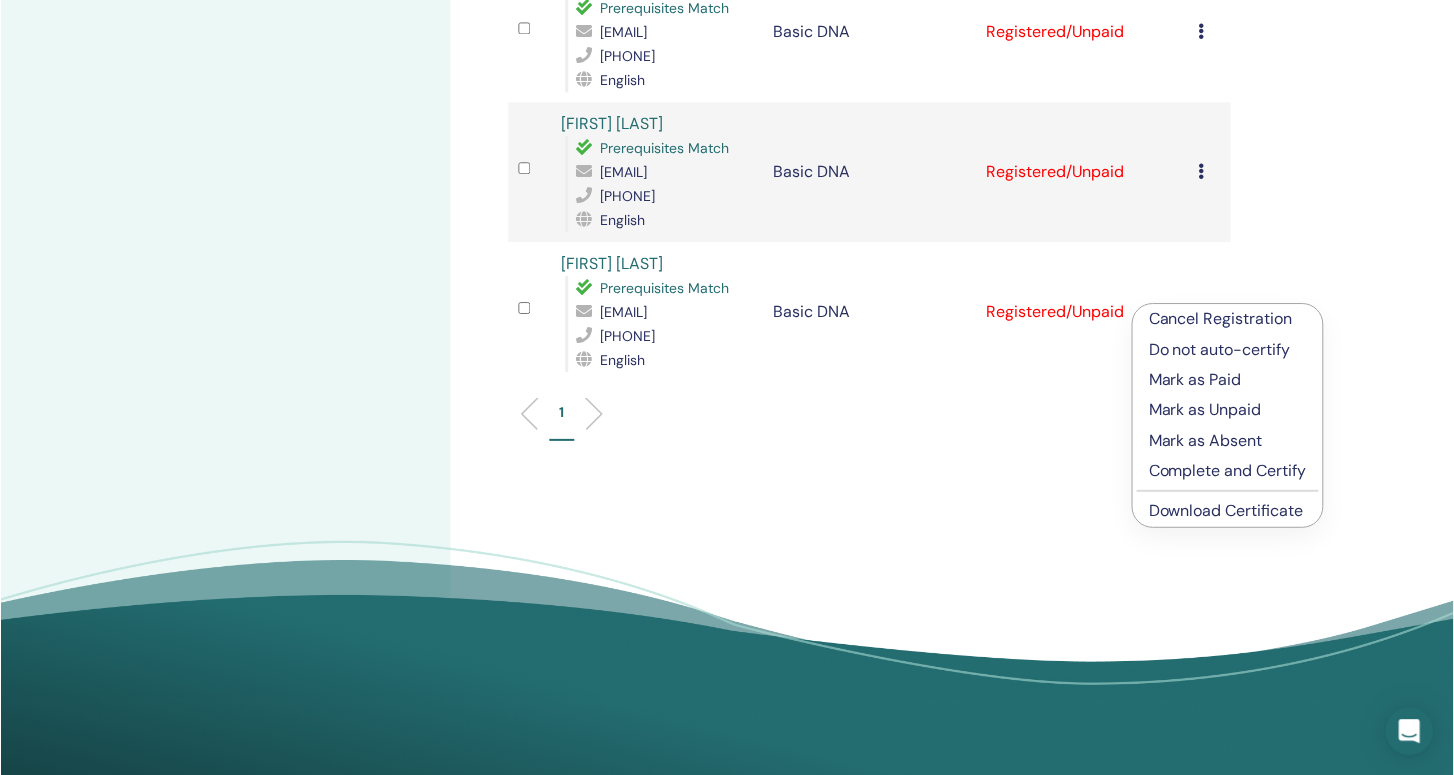 scroll, scrollTop: 1208, scrollLeft: 0, axis: vertical 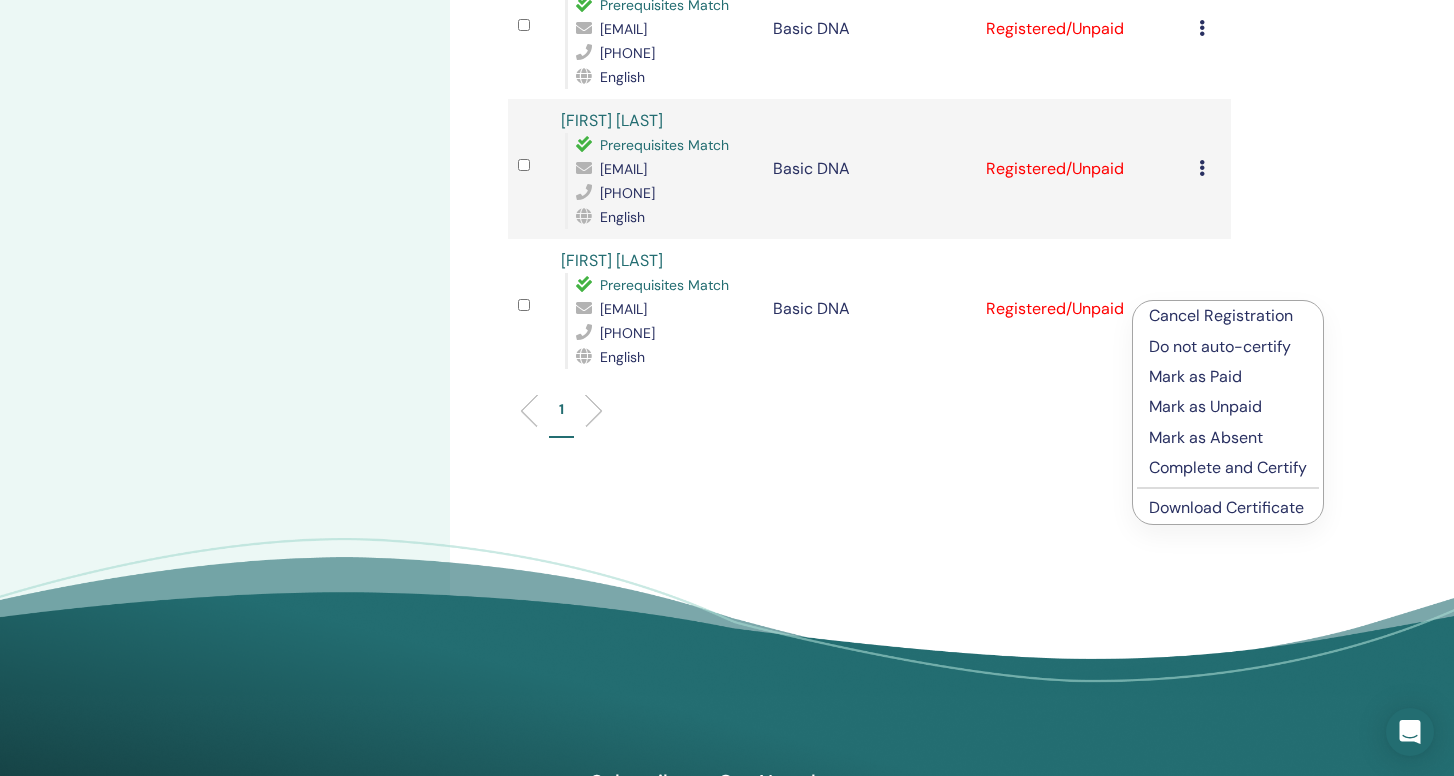 click on "Download Certificate" at bounding box center (1226, 507) 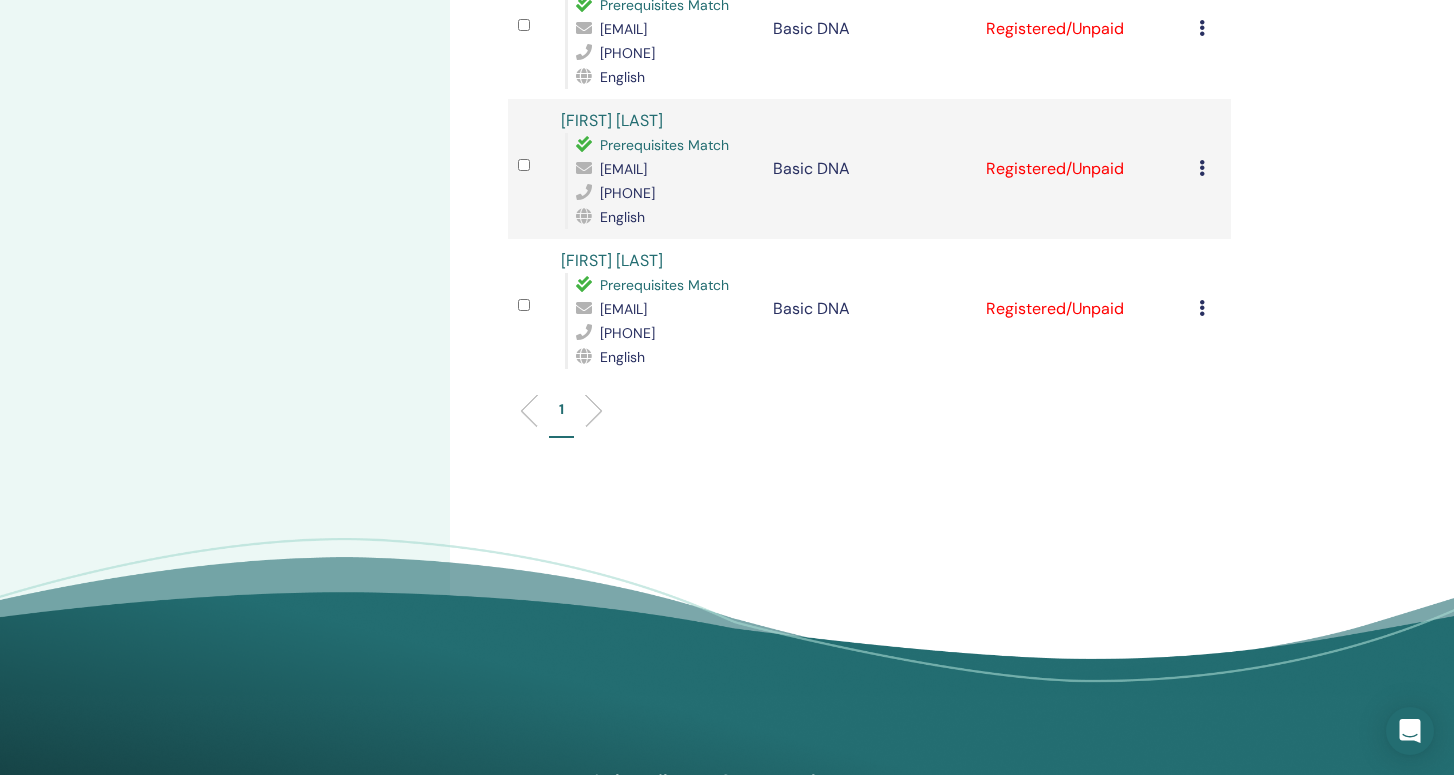 click at bounding box center (1202, 308) 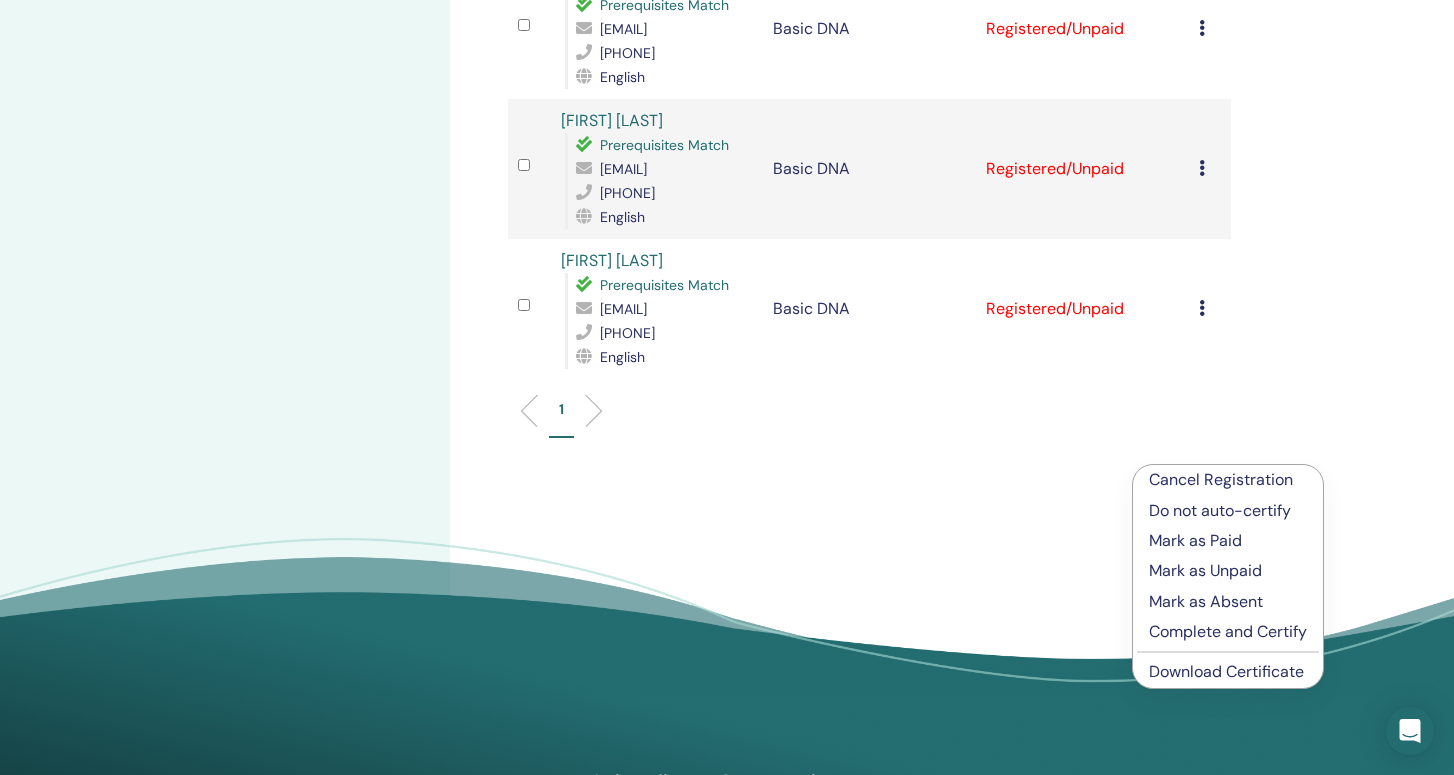 click on "Download Certificate" at bounding box center (1226, 671) 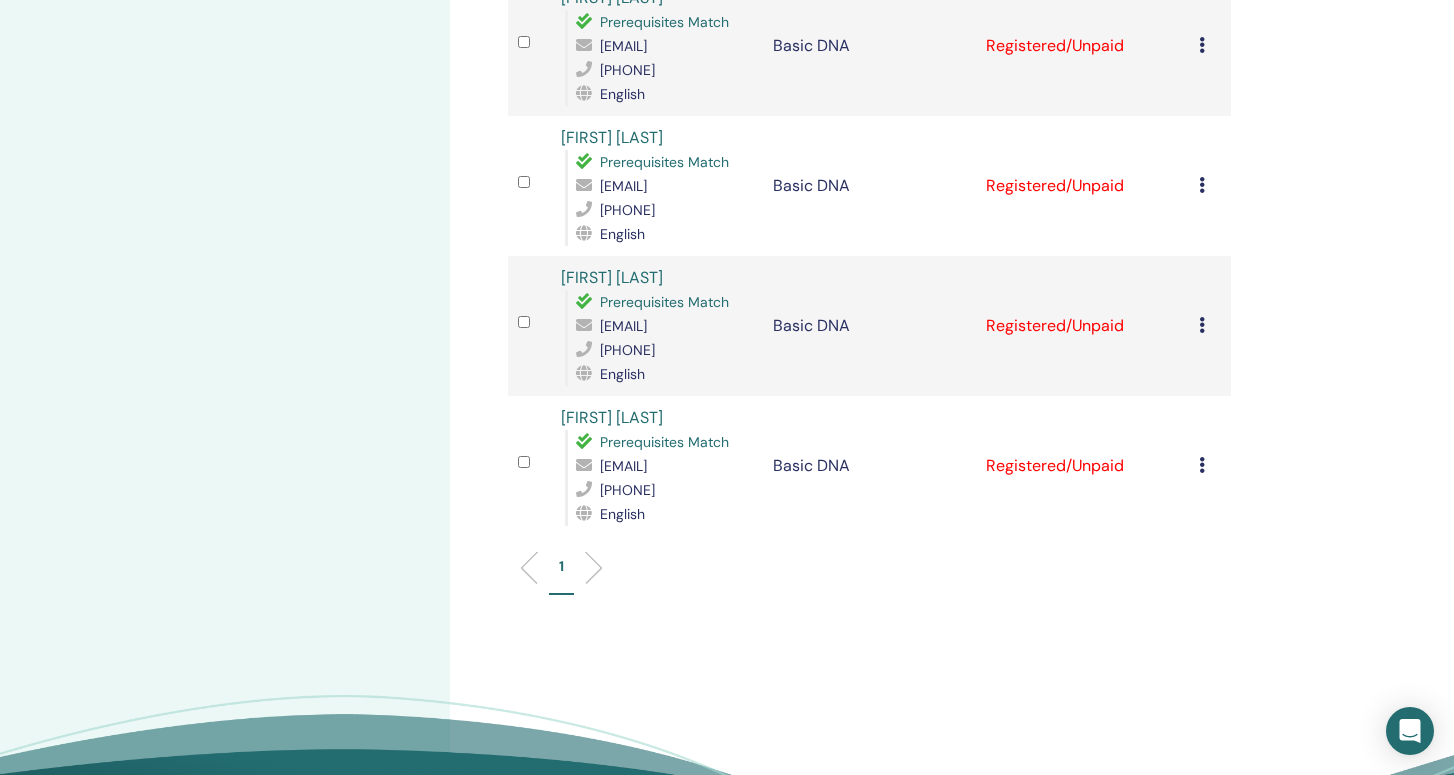 scroll, scrollTop: 1049, scrollLeft: 0, axis: vertical 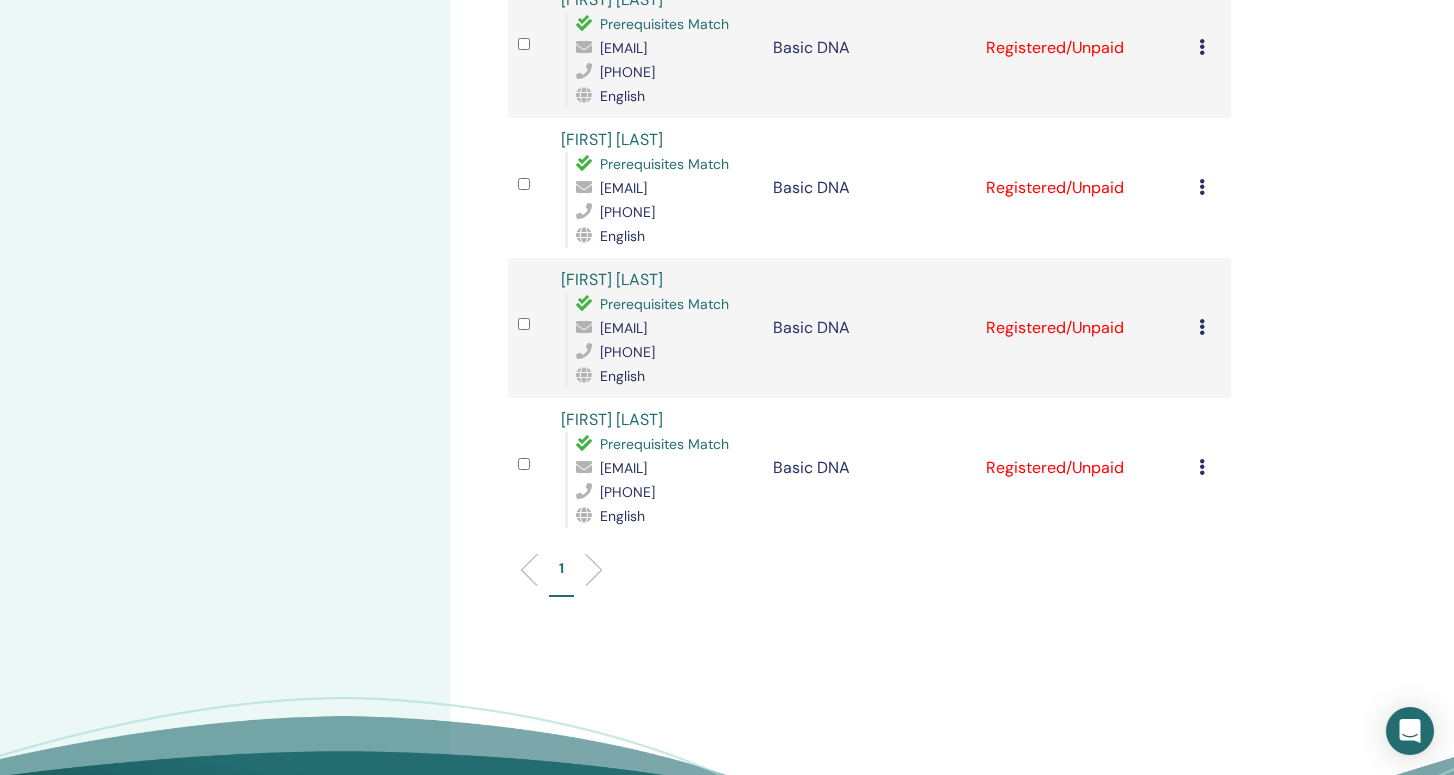 click at bounding box center (1202, 187) 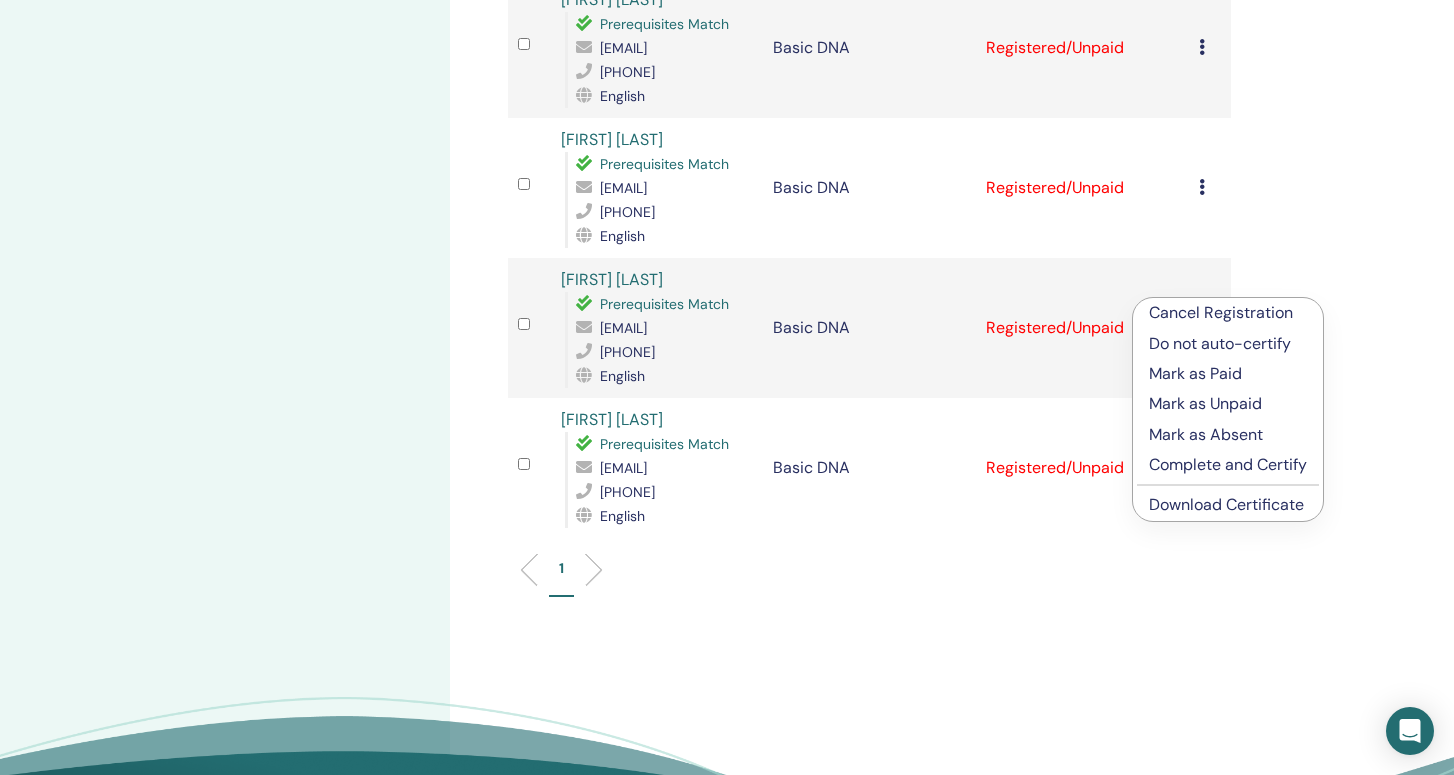 click on "Download Certificate" at bounding box center (1226, 504) 